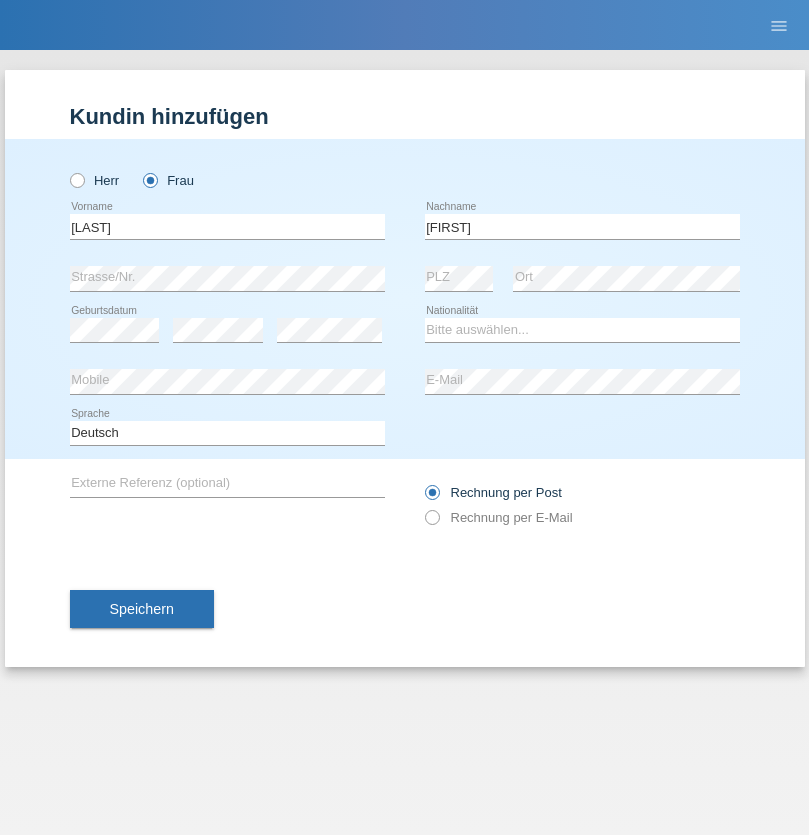 scroll, scrollTop: 0, scrollLeft: 0, axis: both 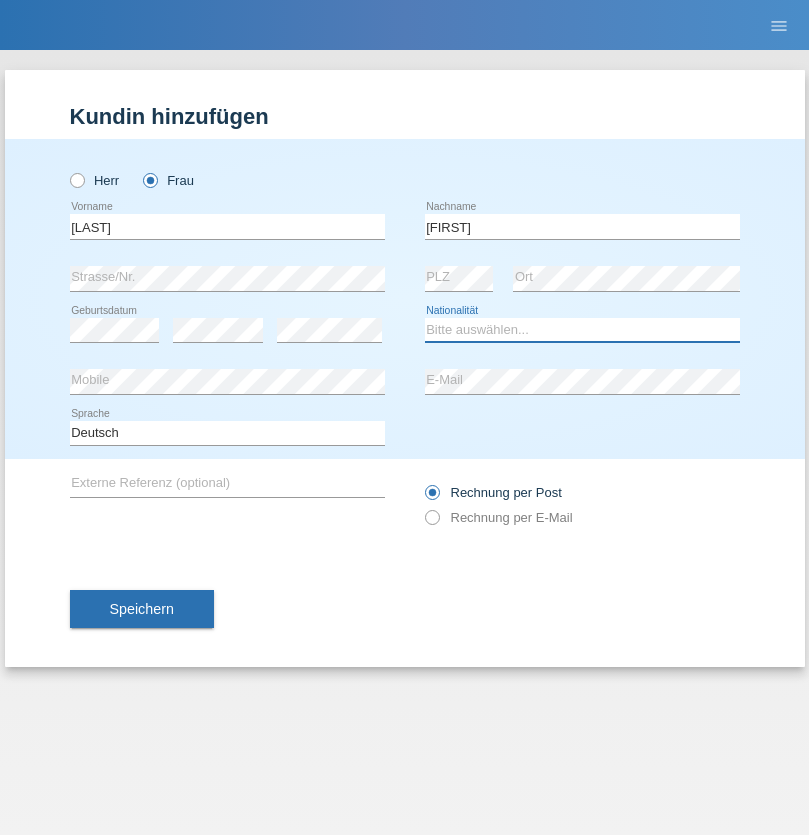 select on "LK" 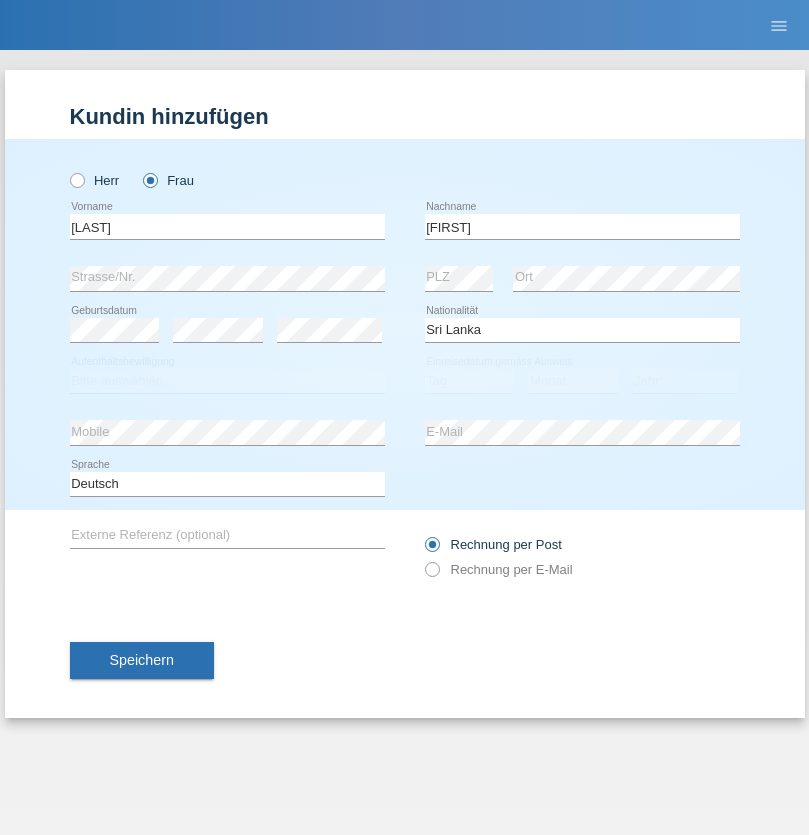 select on "C" 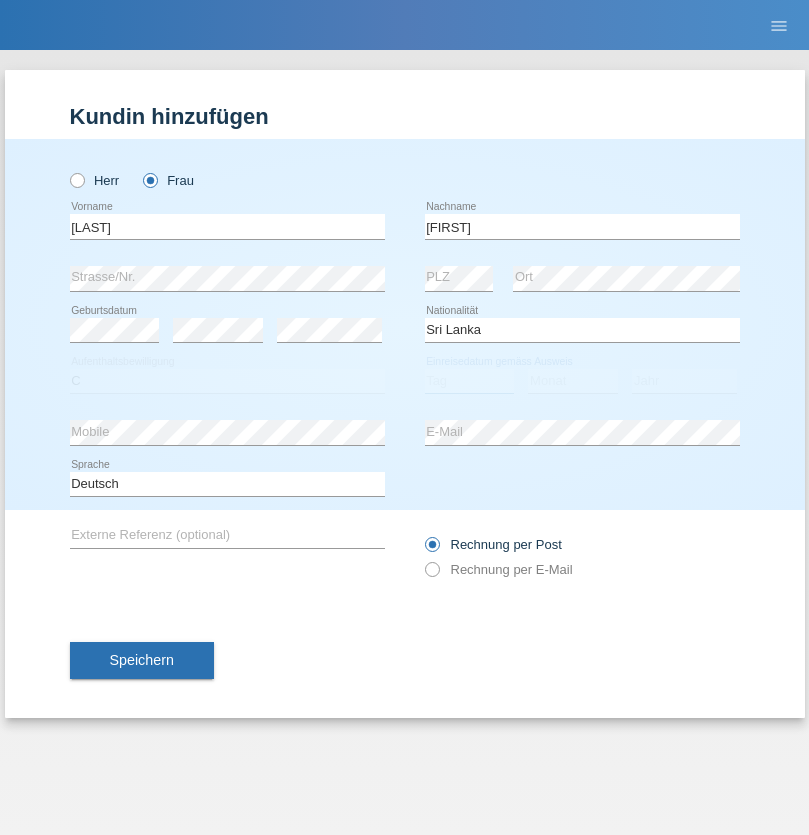 select on "03" 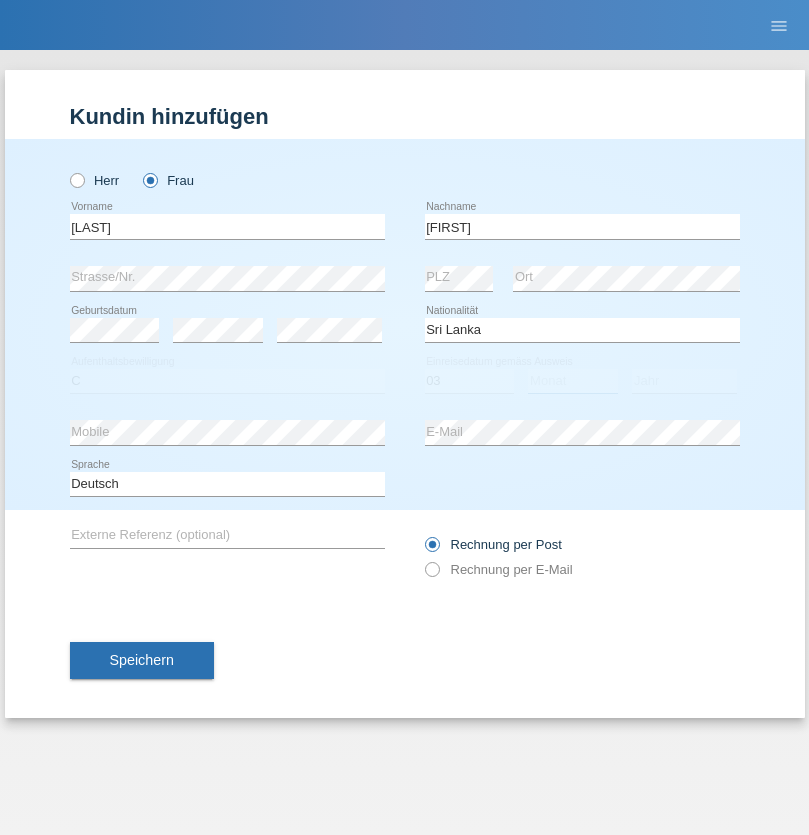 select on "08" 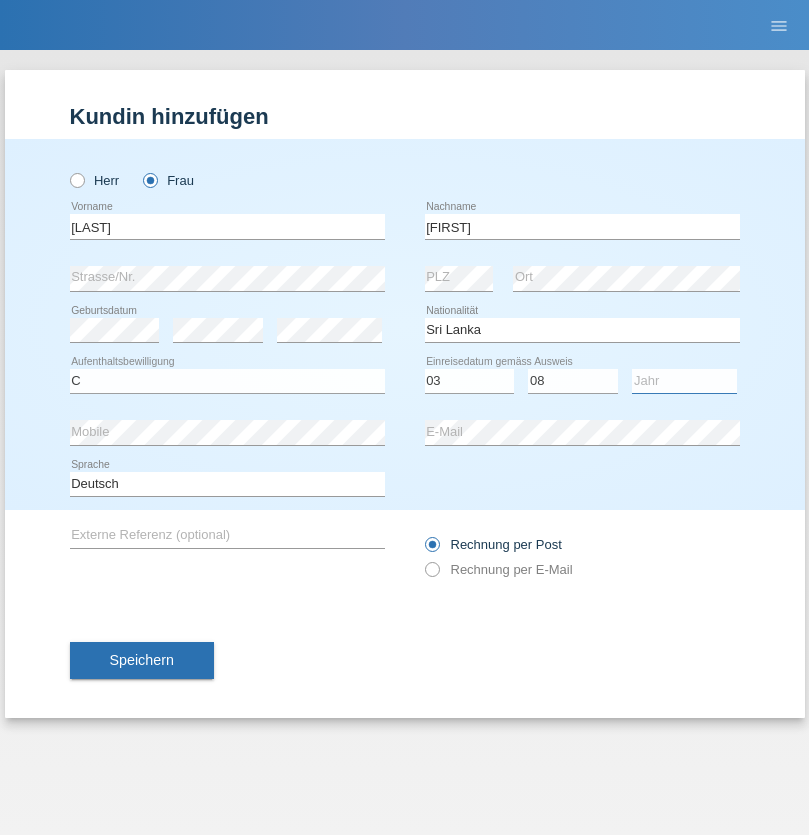 select on "2021" 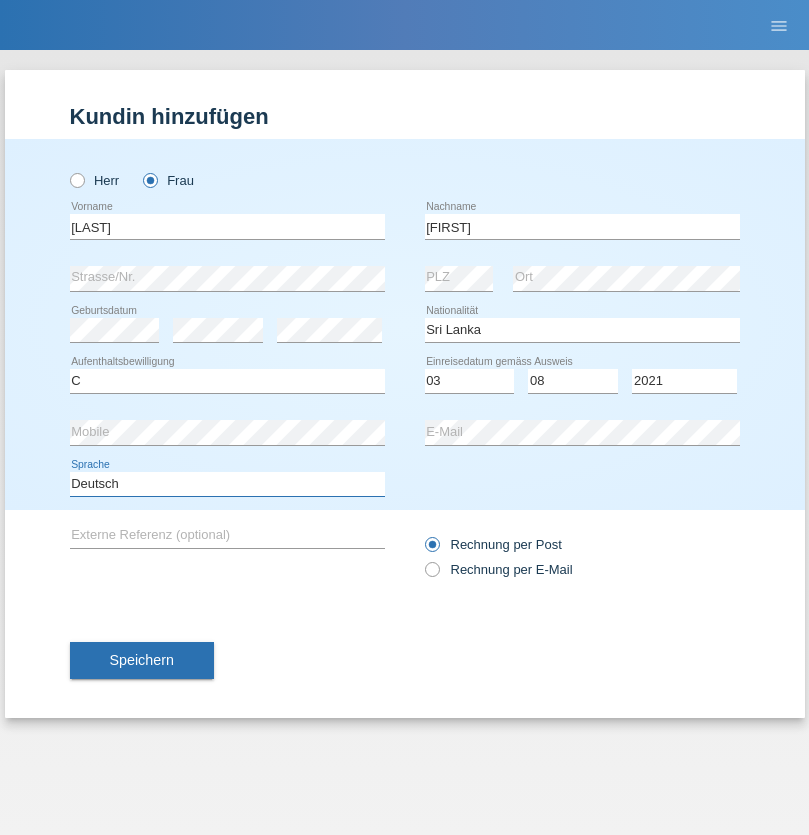 select on "en" 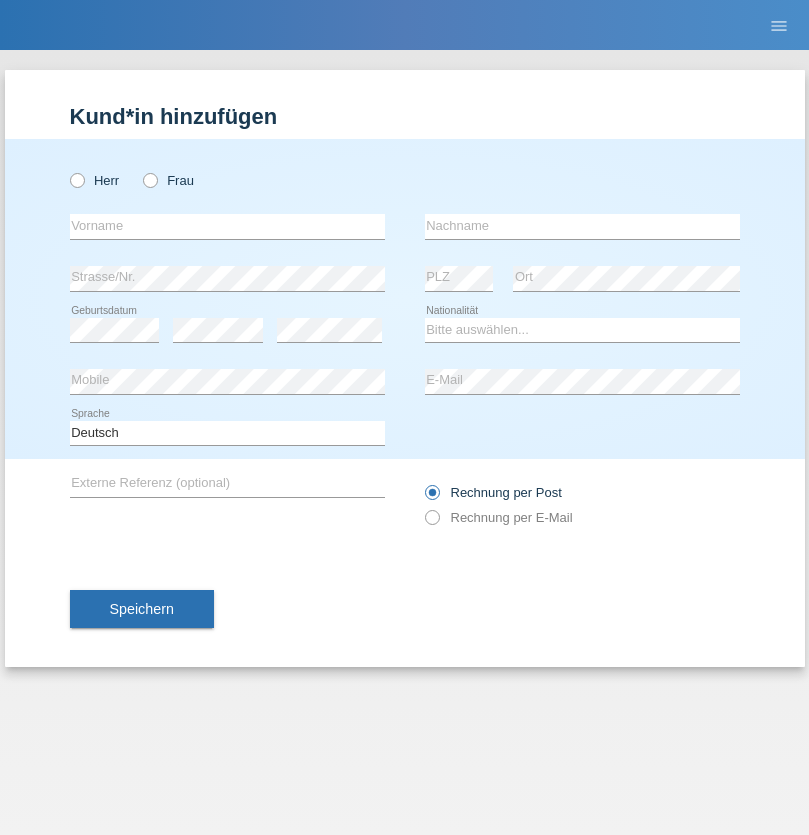scroll, scrollTop: 0, scrollLeft: 0, axis: both 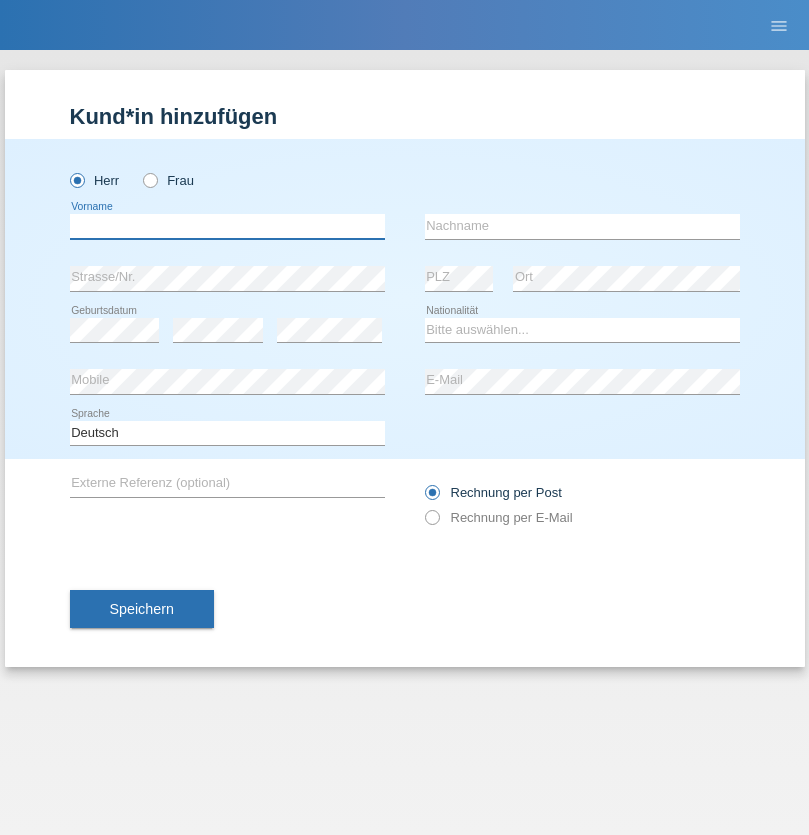 click at bounding box center [227, 226] 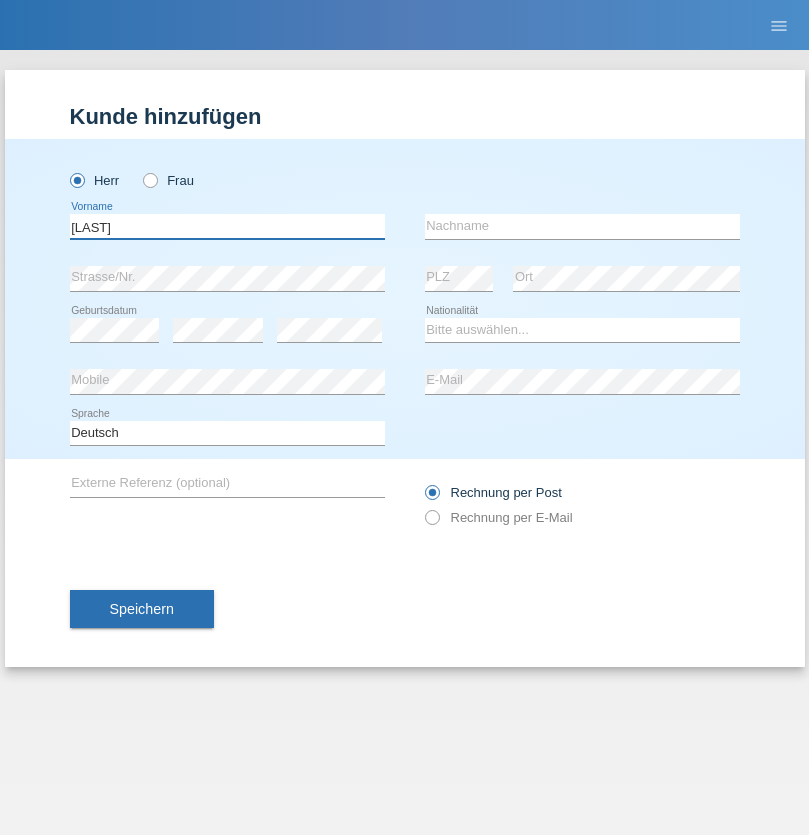 type on "[LAST]" 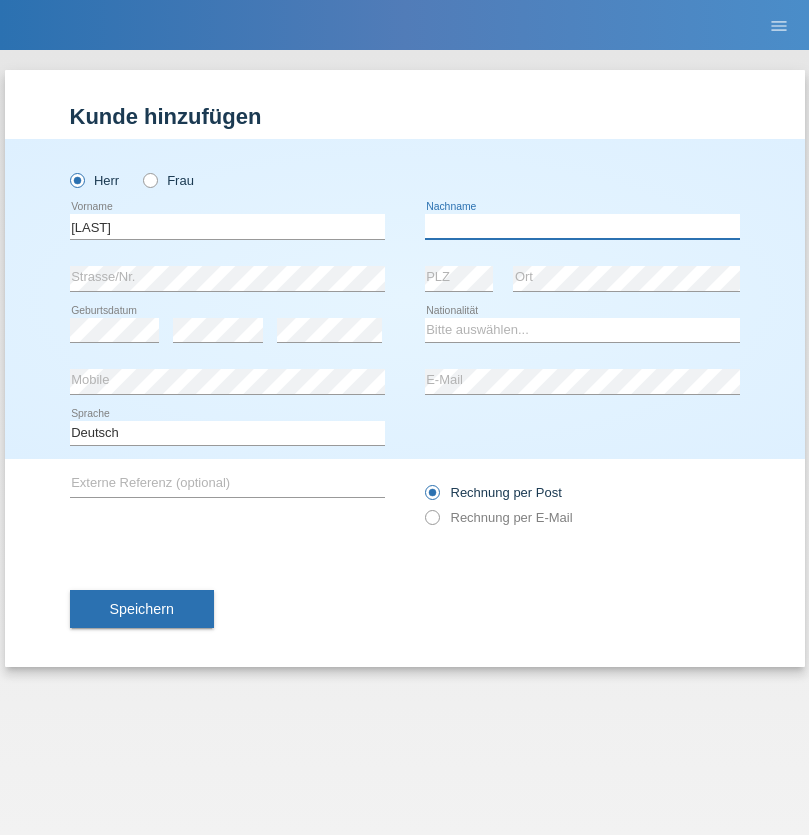 click at bounding box center [582, 226] 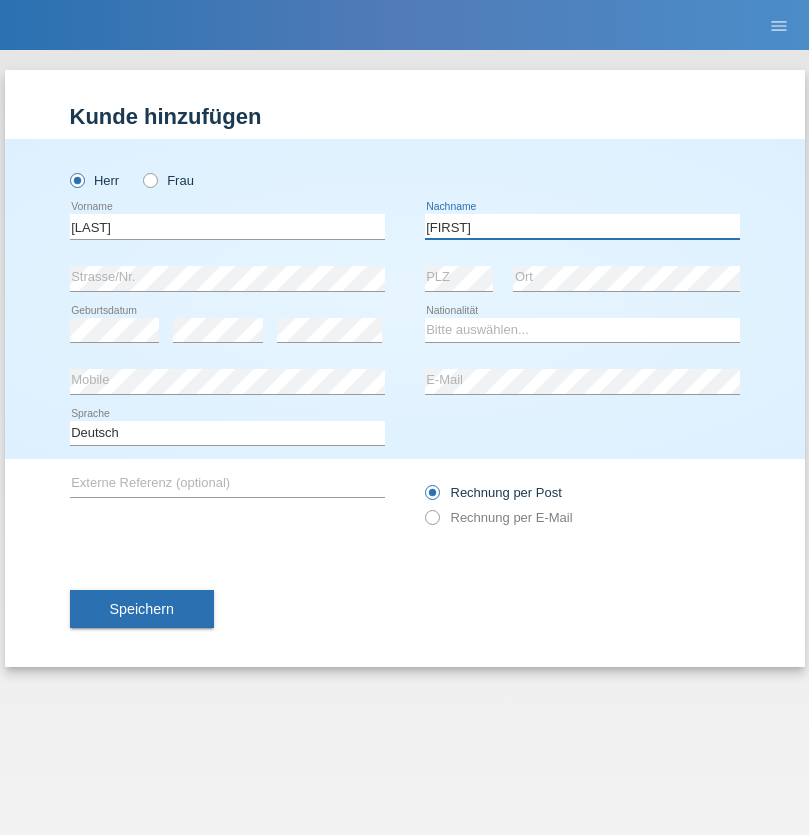 type on "[FIRST]" 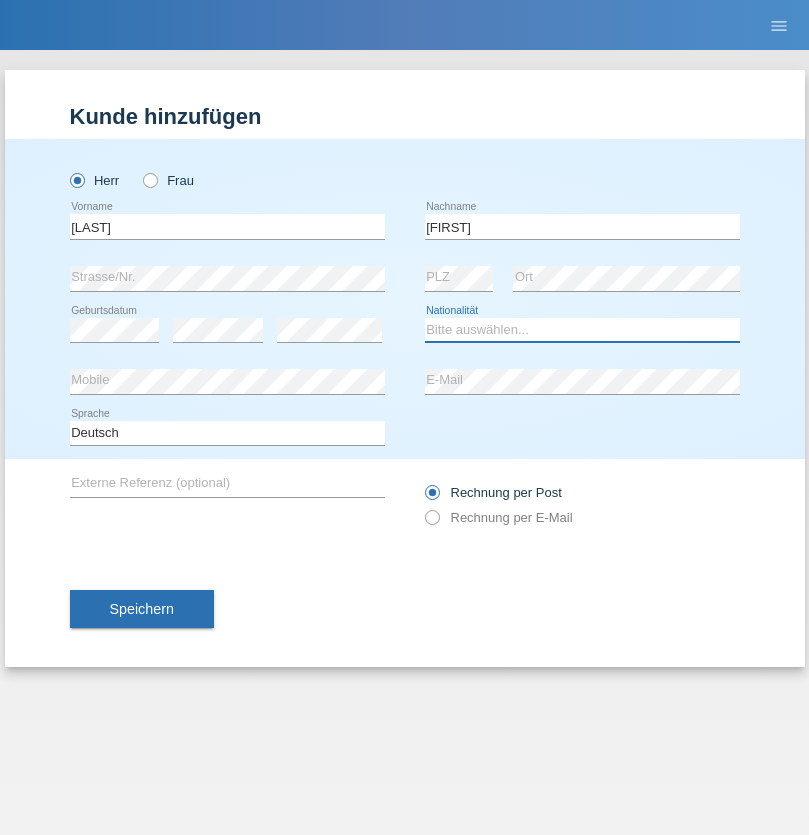 select on "OM" 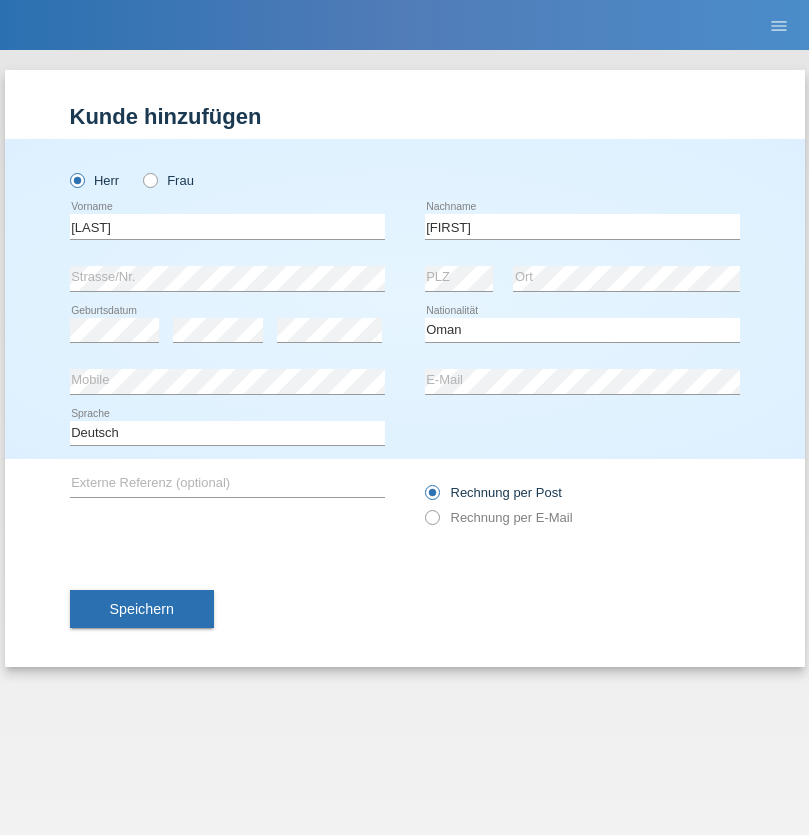 select on "C" 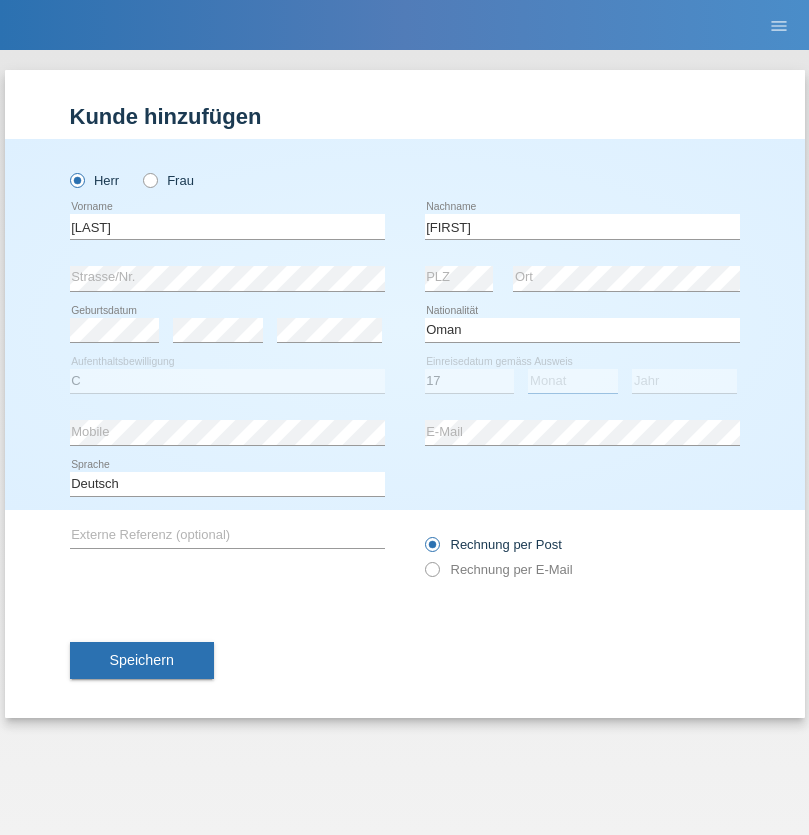 select on "06" 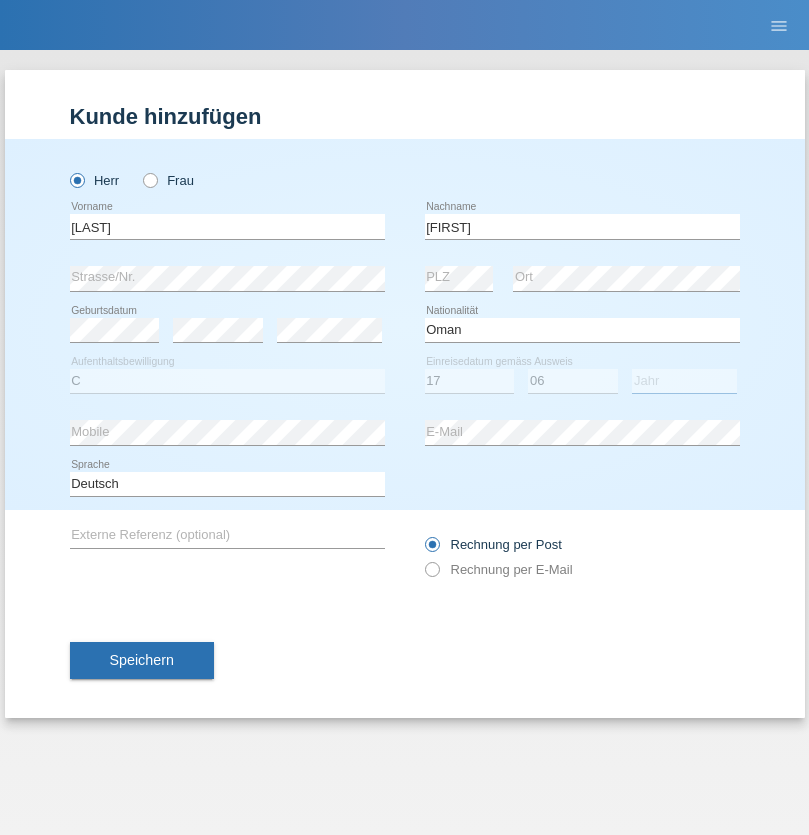 select on "2021" 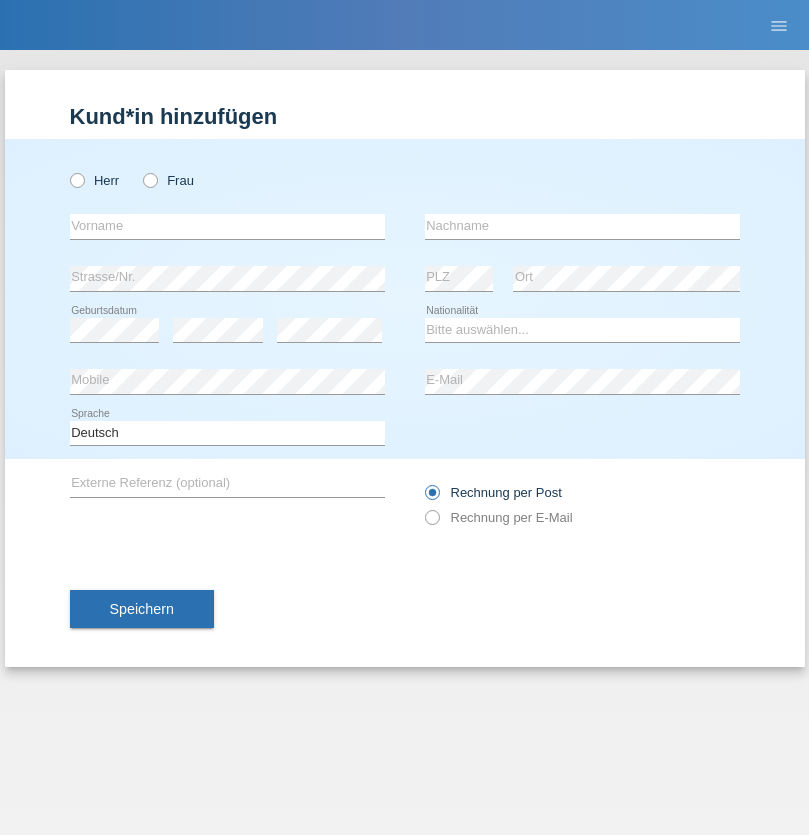 scroll, scrollTop: 0, scrollLeft: 0, axis: both 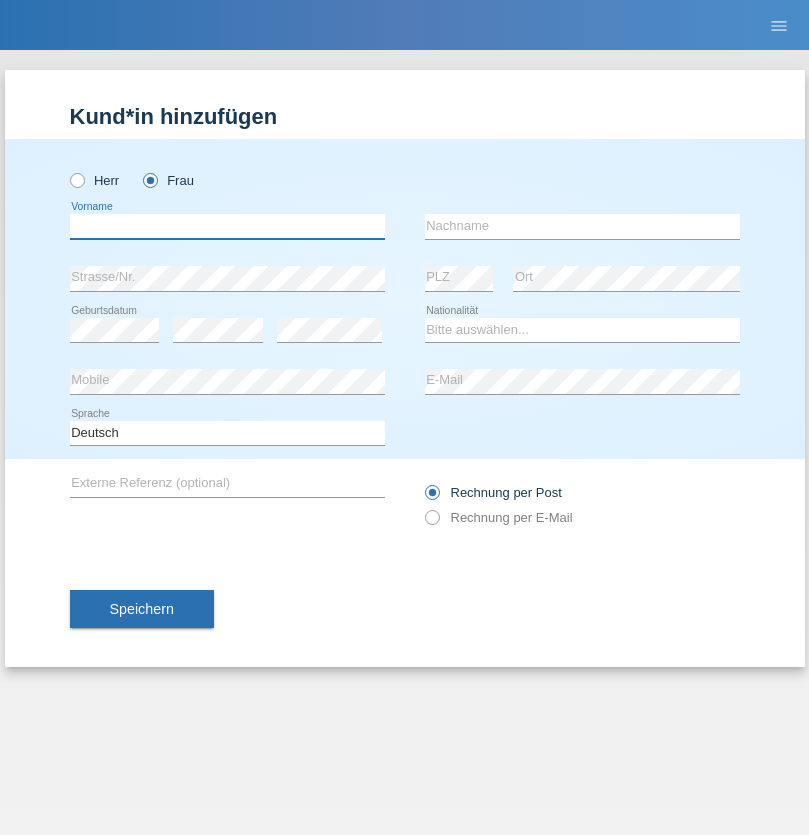 click at bounding box center (227, 226) 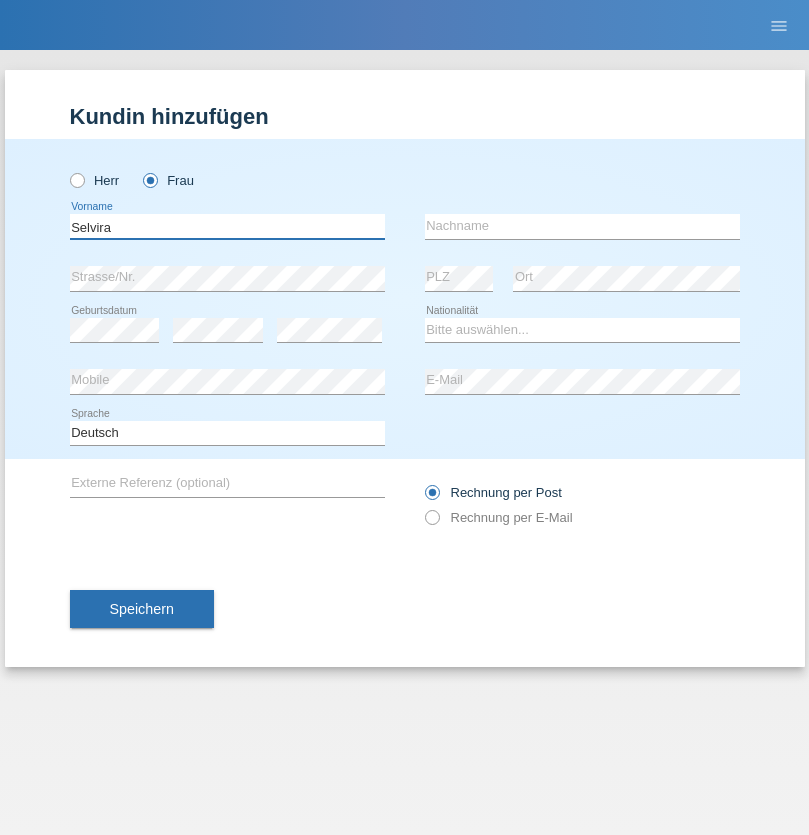 type on "Selvira" 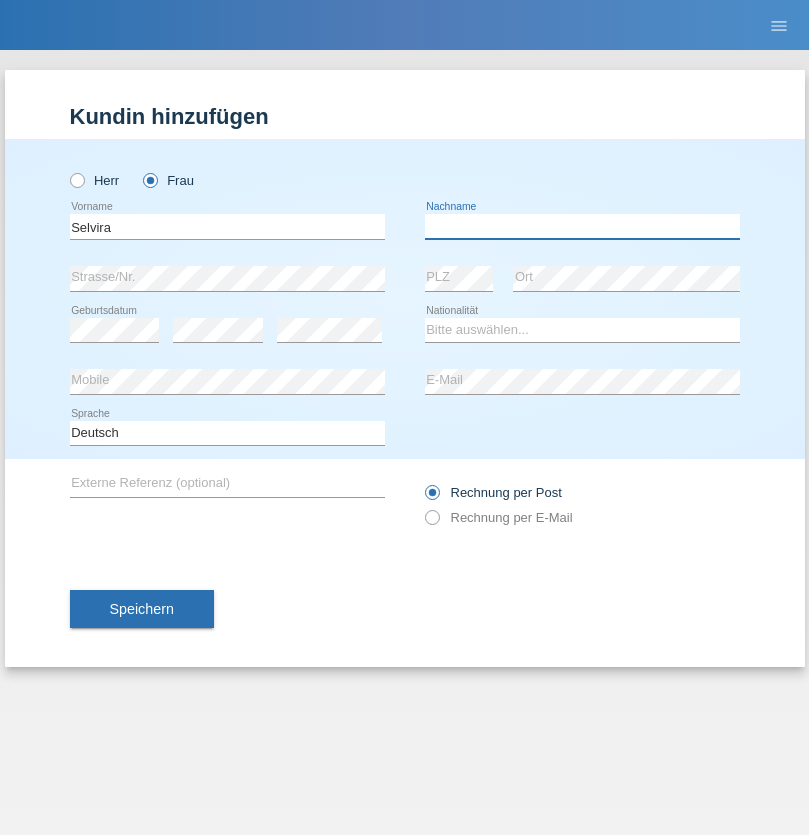 click at bounding box center (582, 226) 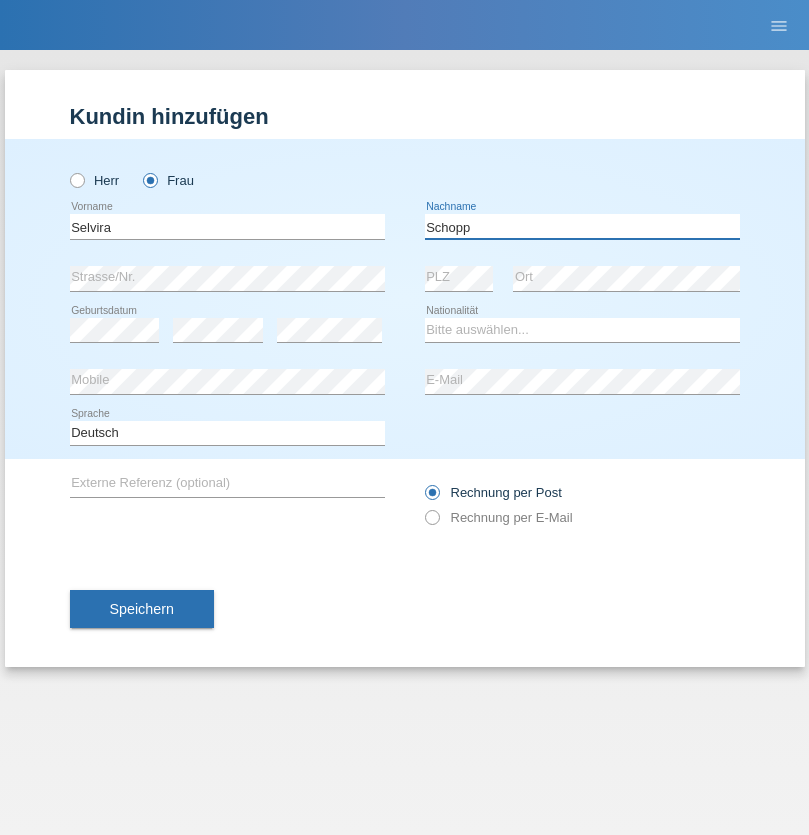 type on "Schopp" 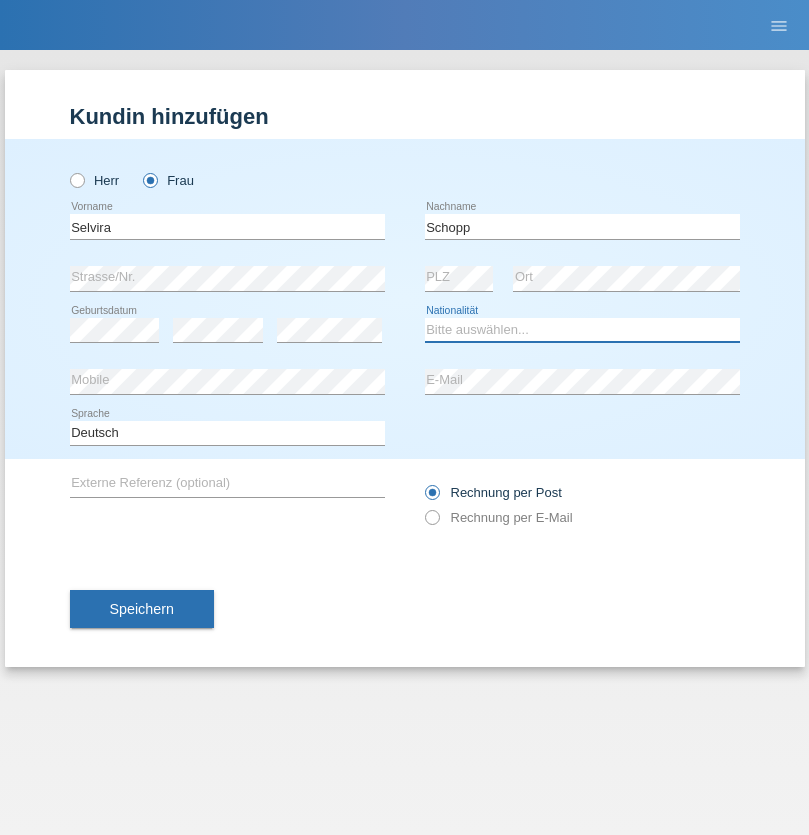 select on "CH" 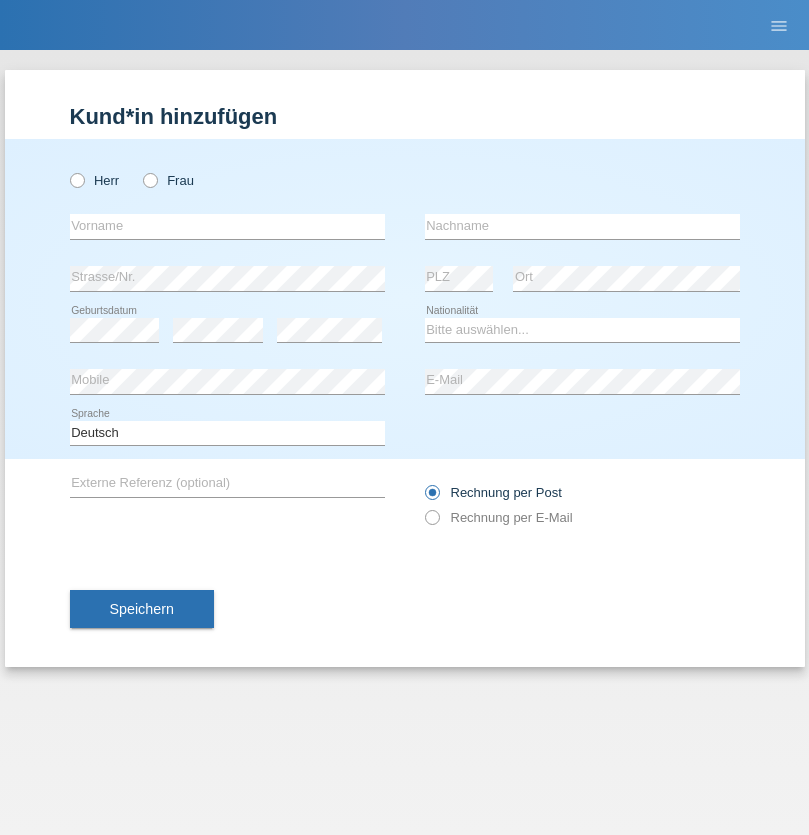 scroll, scrollTop: 0, scrollLeft: 0, axis: both 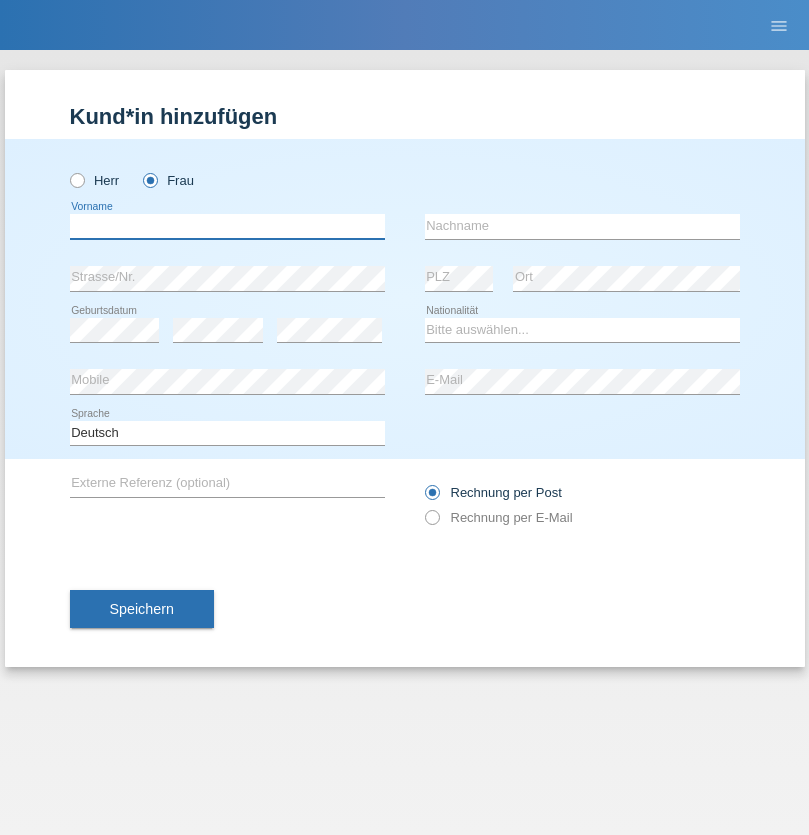 click at bounding box center (227, 226) 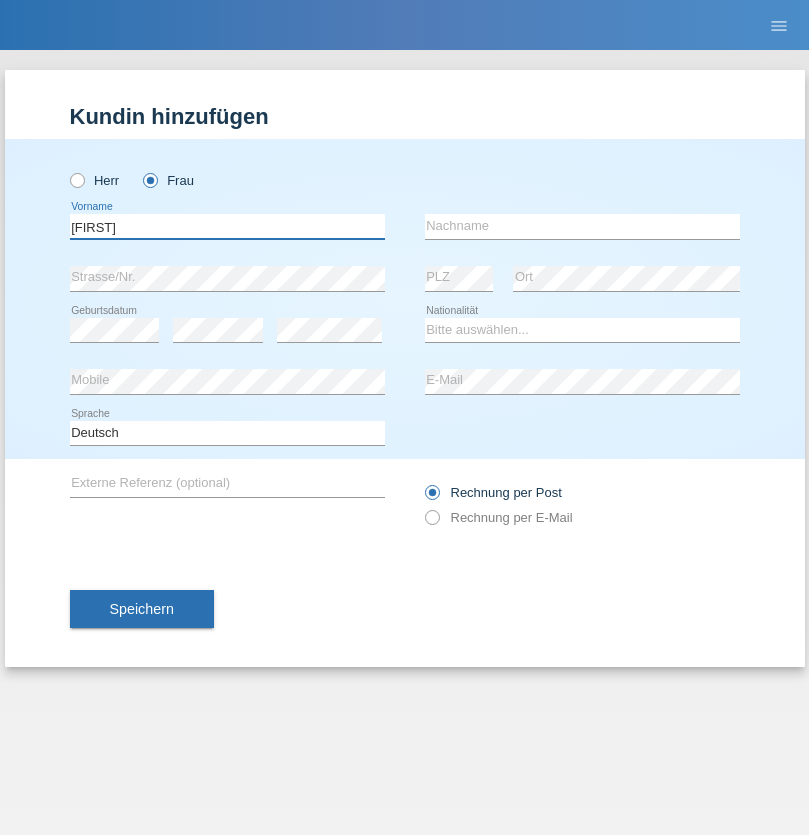 type on "MICHAELA" 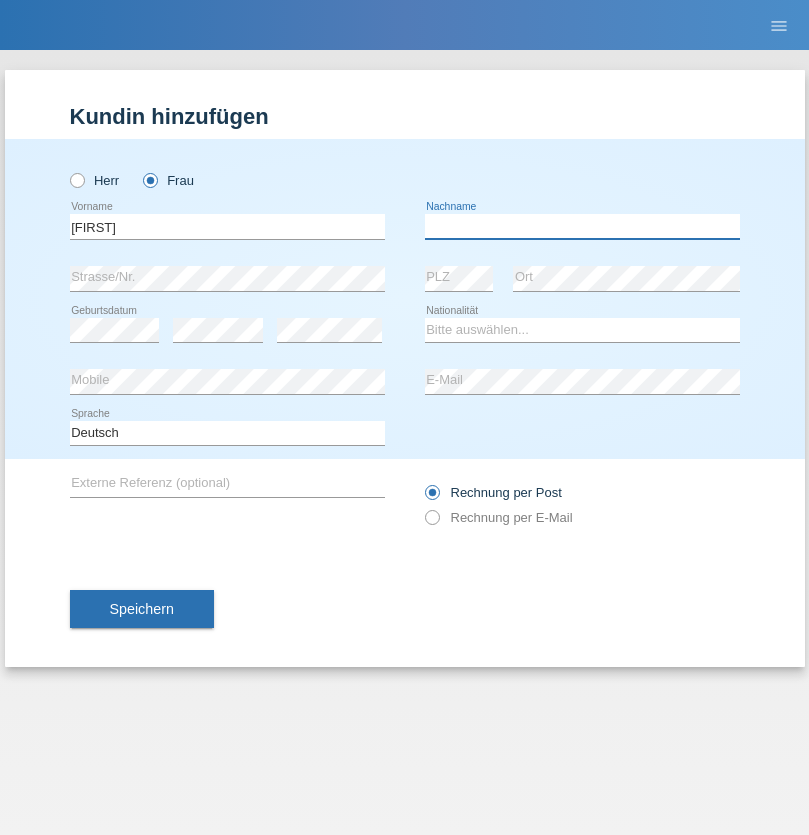 click at bounding box center [582, 226] 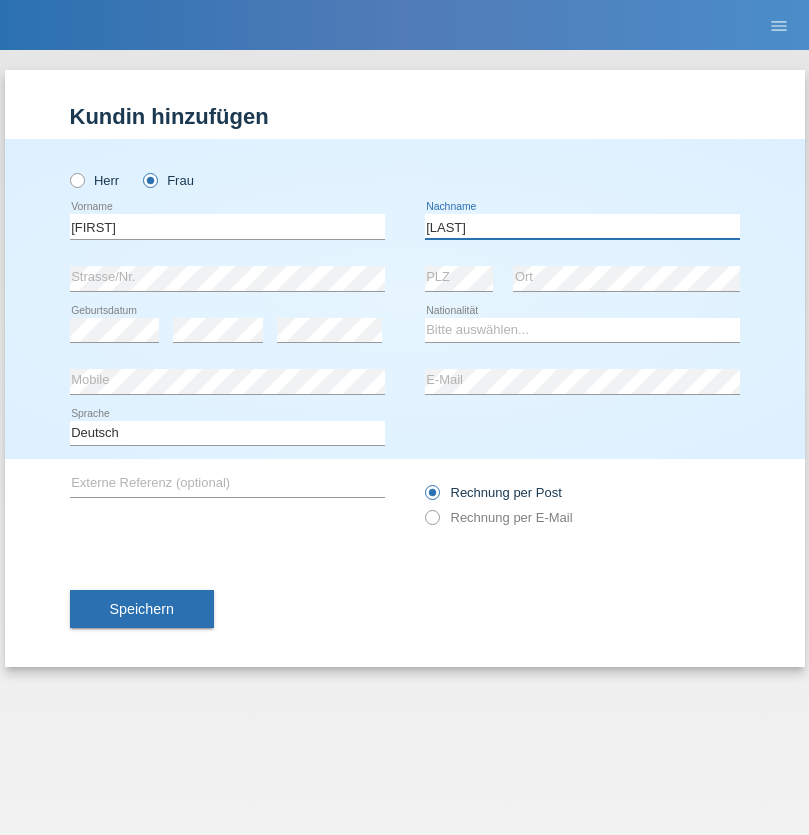 type on "BERNATOVA" 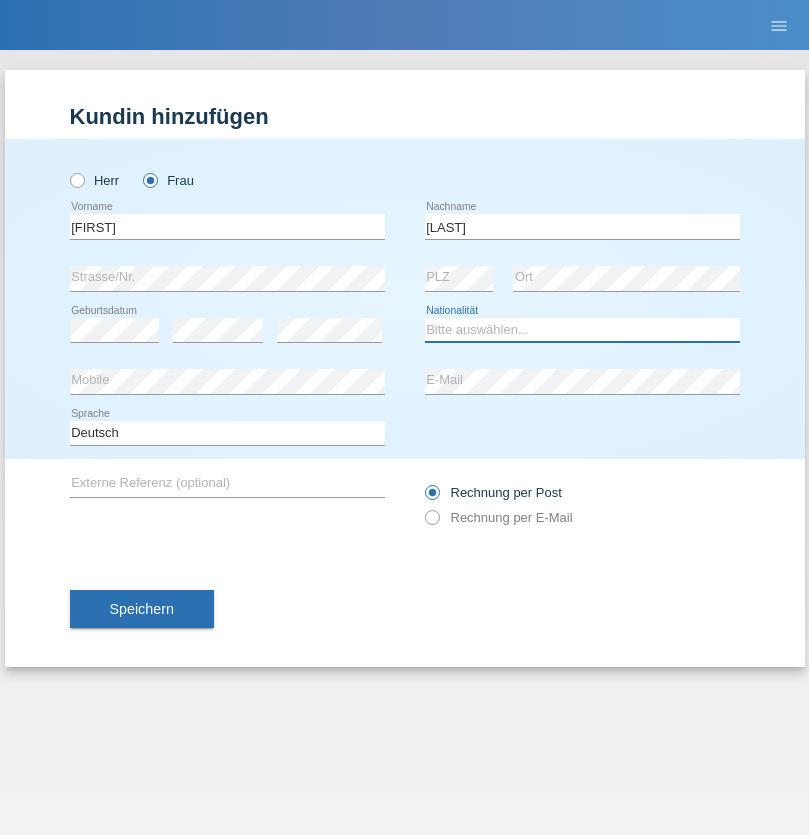 select on "SK" 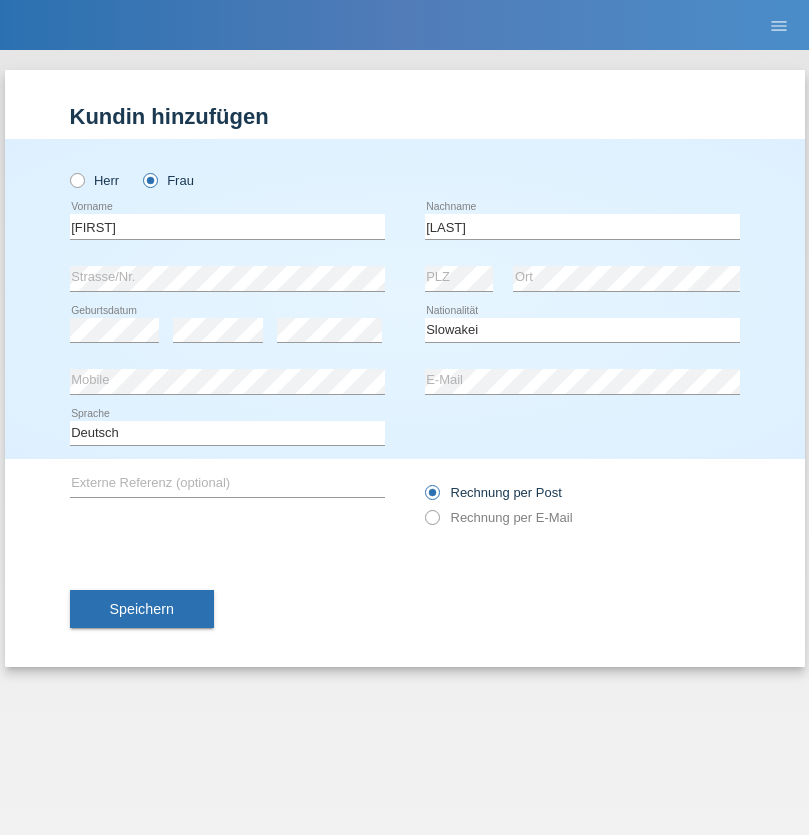 select on "C" 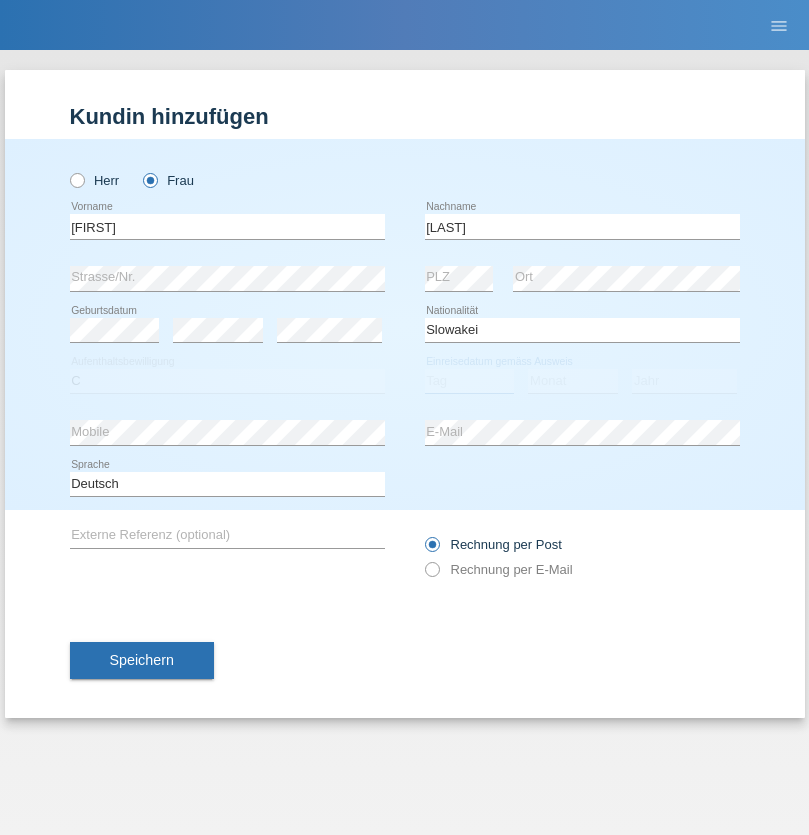 select on "05" 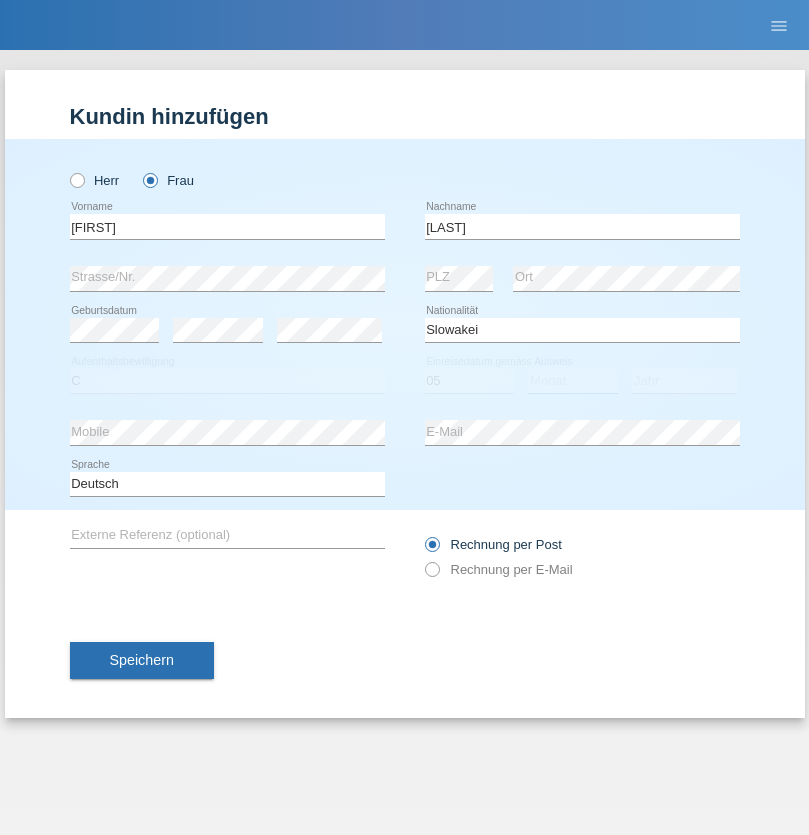 select on "04" 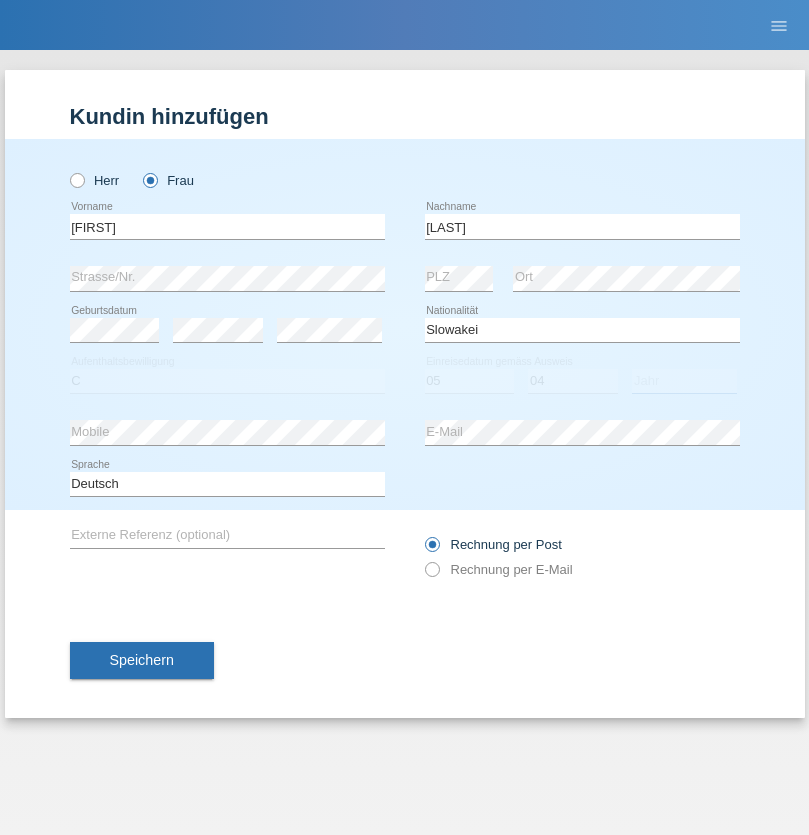 select on "2014" 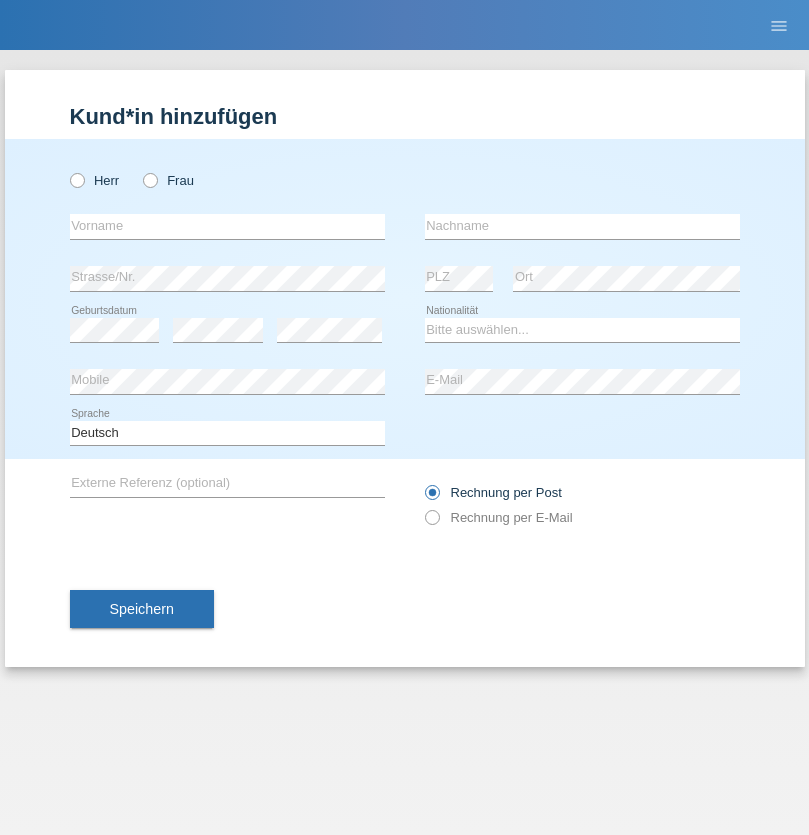 scroll, scrollTop: 0, scrollLeft: 0, axis: both 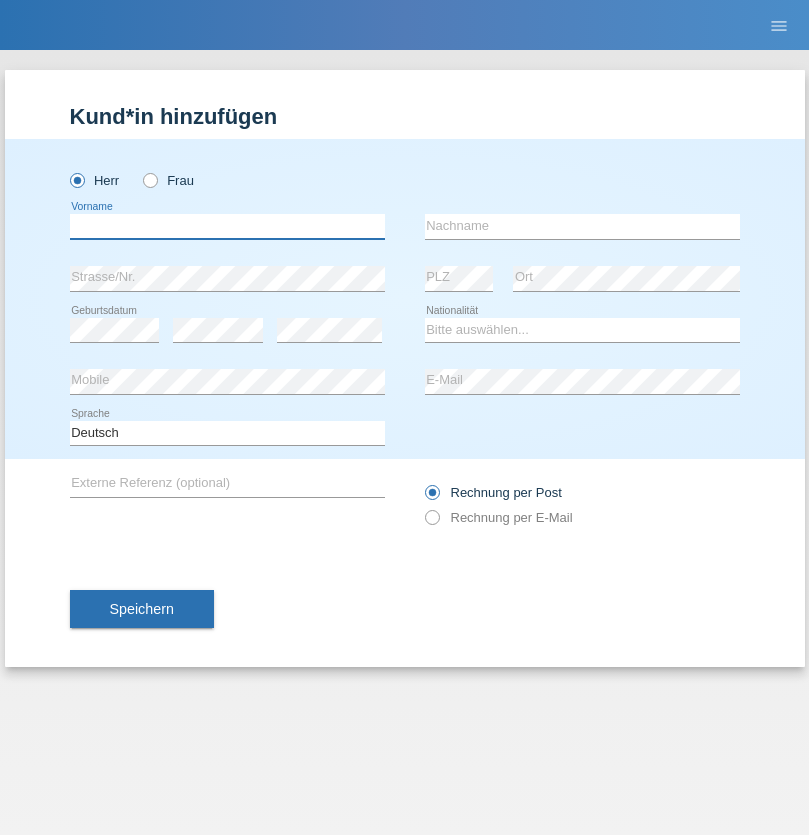 click at bounding box center [227, 226] 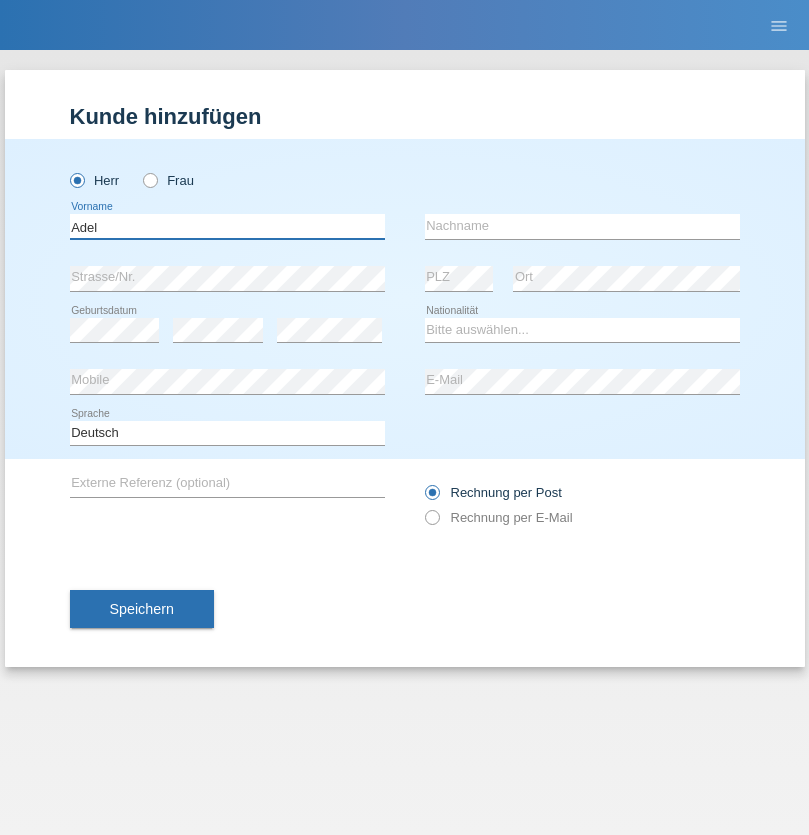 type on "Adel" 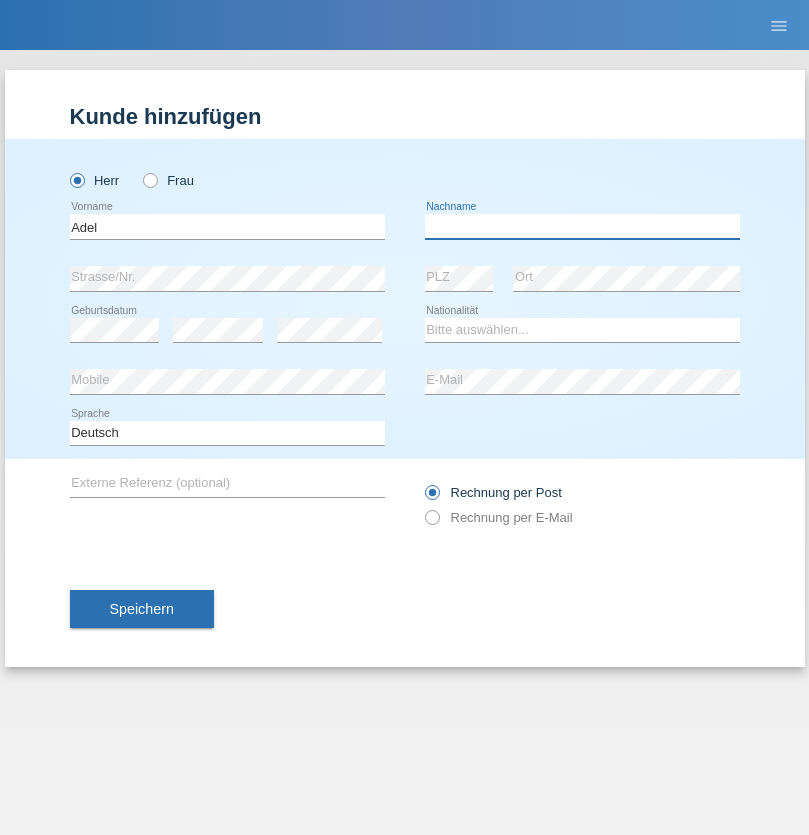 click at bounding box center [582, 226] 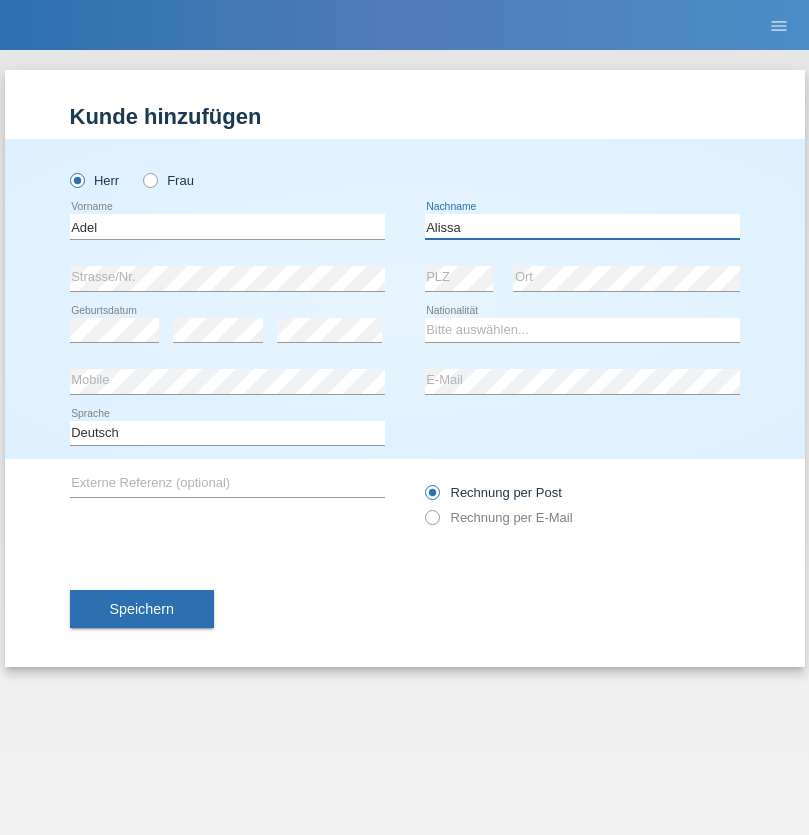 type on "Alissa" 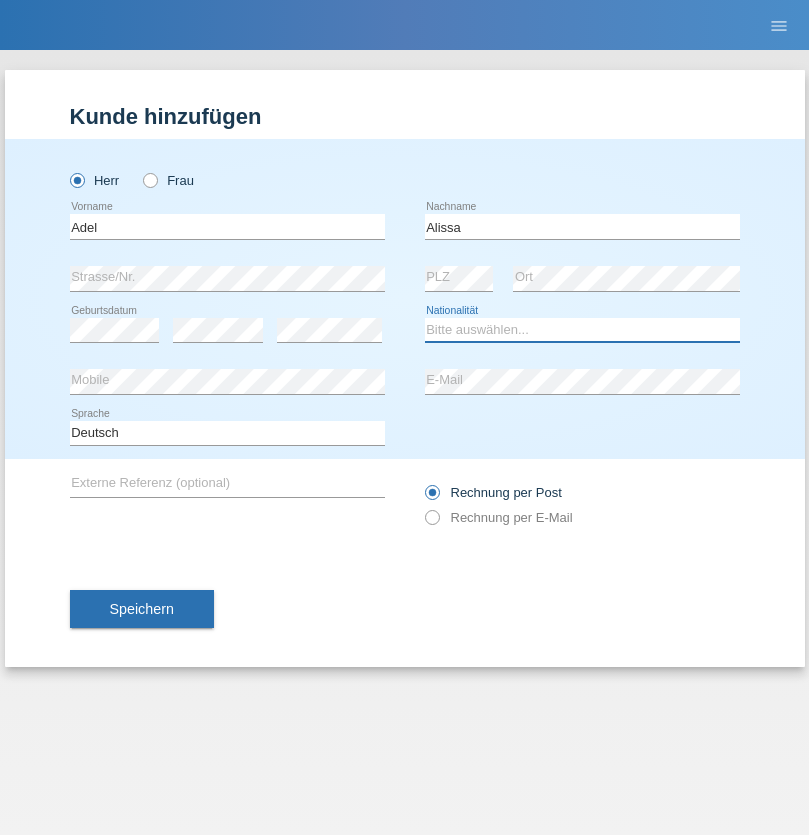 select on "SY" 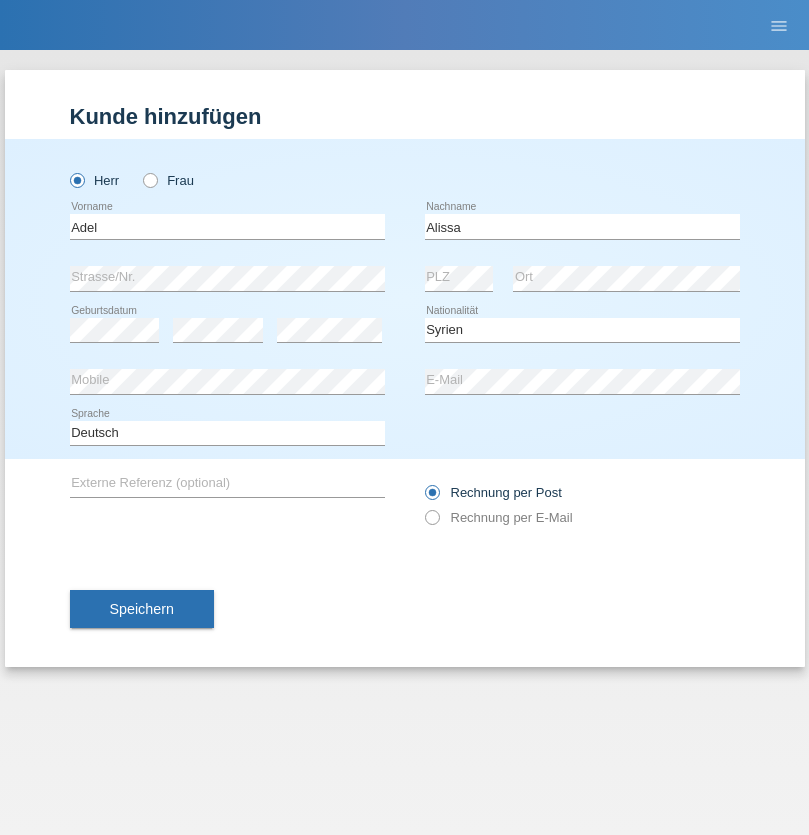 select on "C" 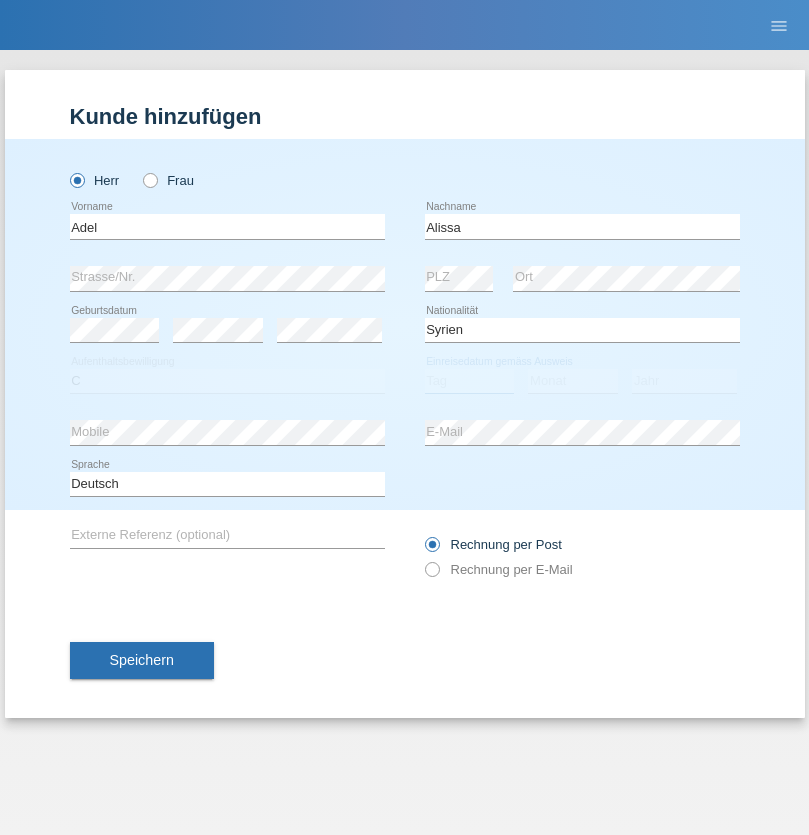 select on "20" 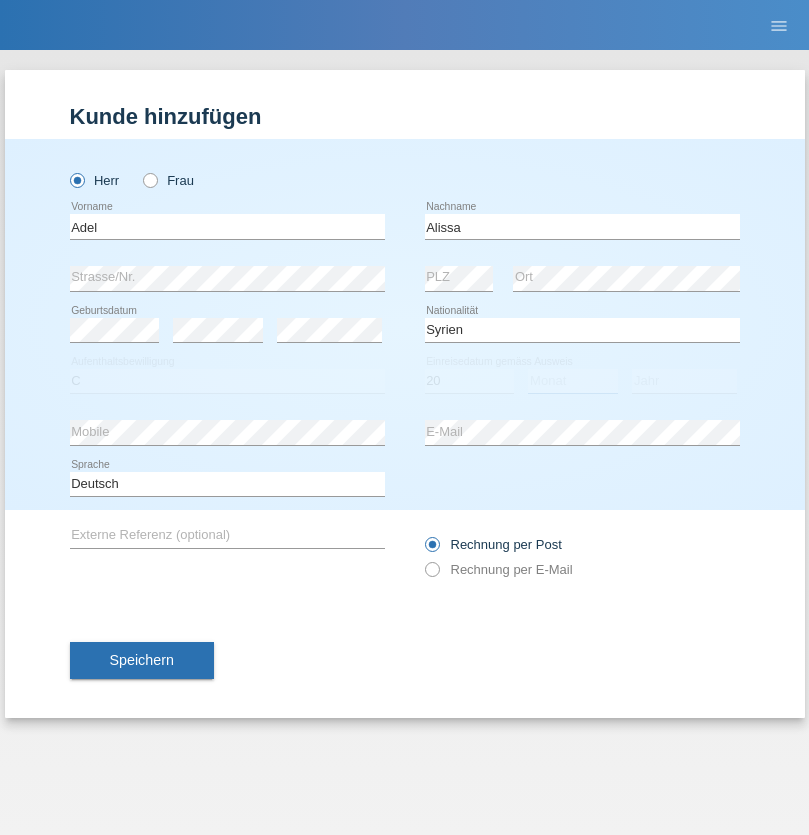 select on "09" 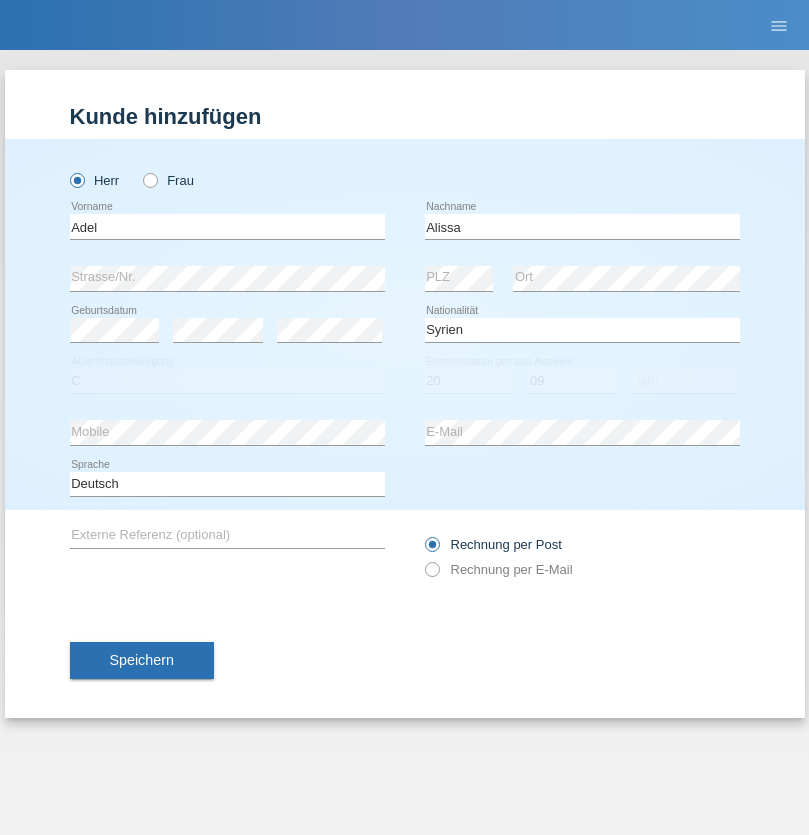 select on "2018" 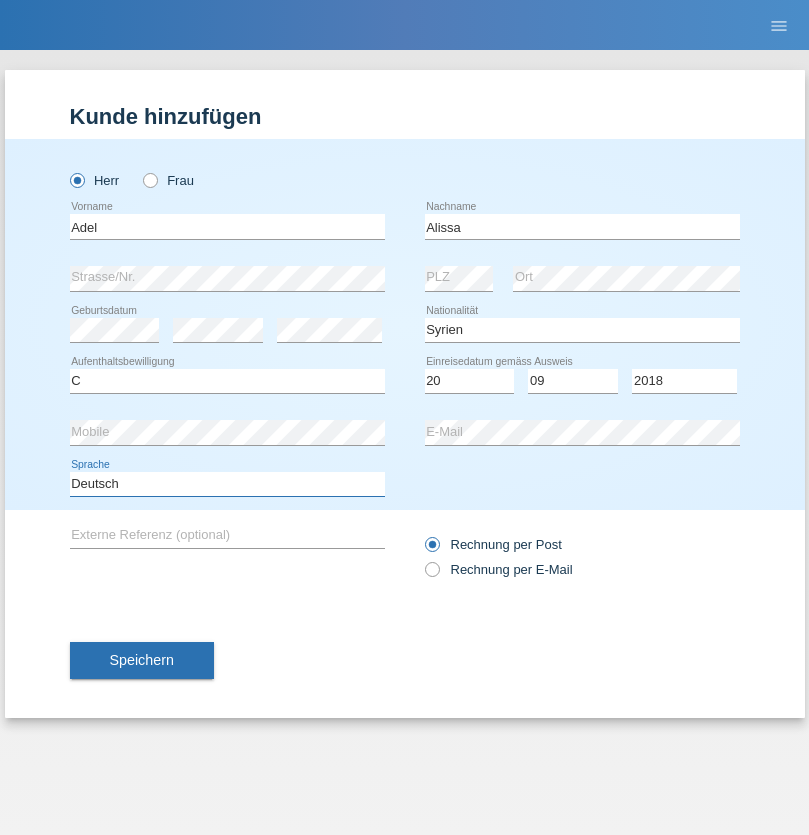 select on "en" 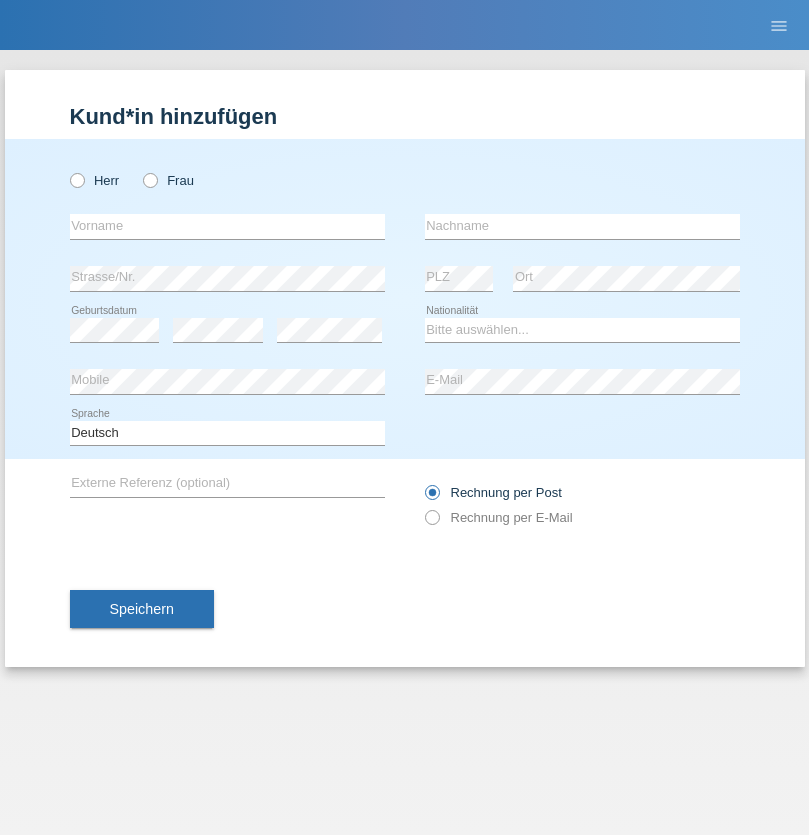 scroll, scrollTop: 0, scrollLeft: 0, axis: both 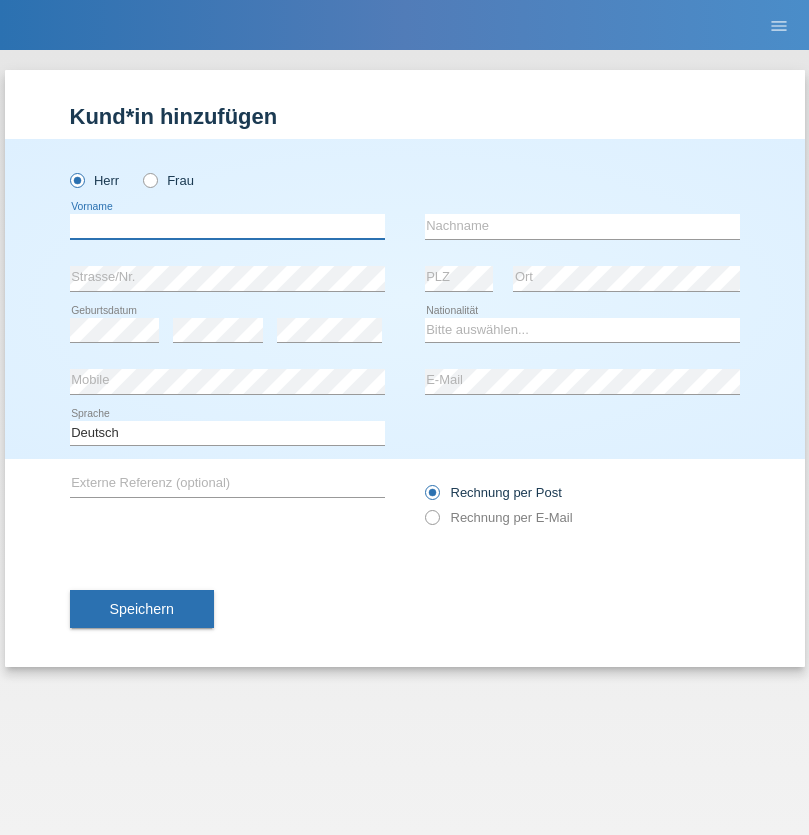 click at bounding box center [227, 226] 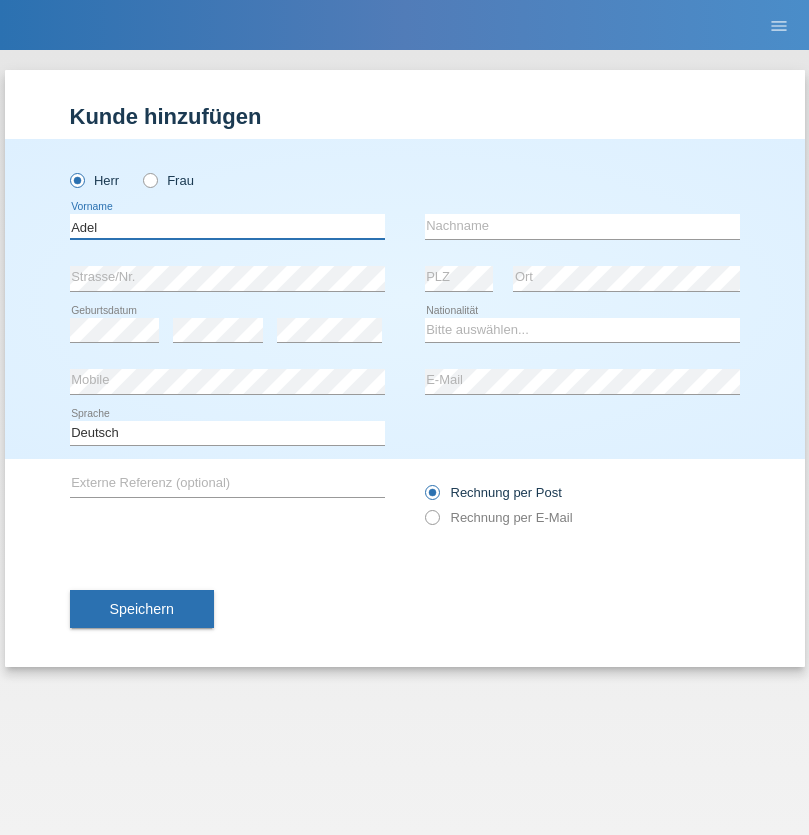 type on "Adel" 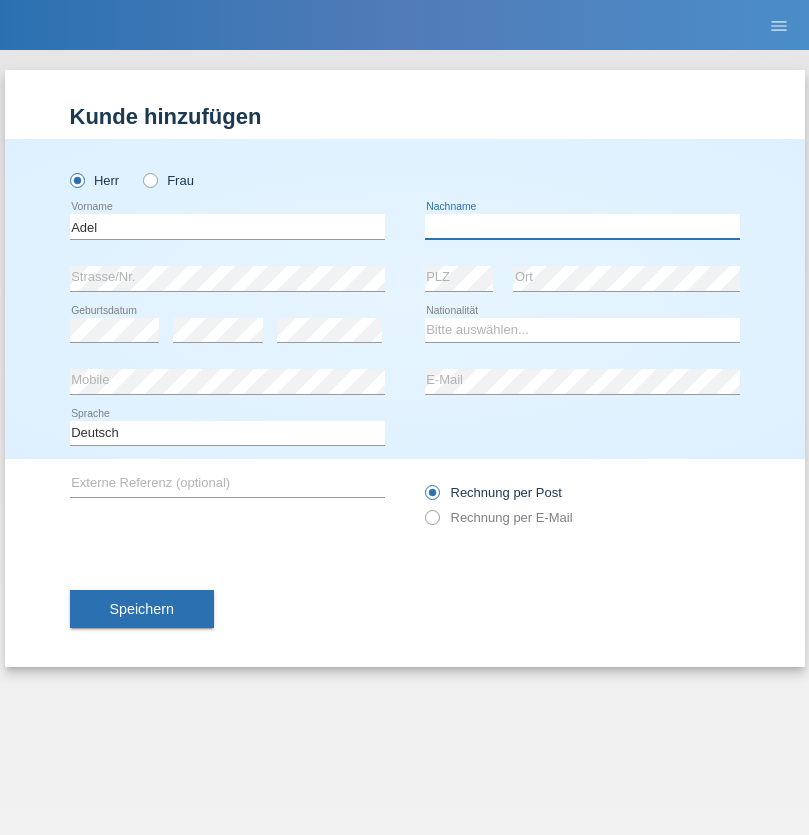 click at bounding box center (582, 226) 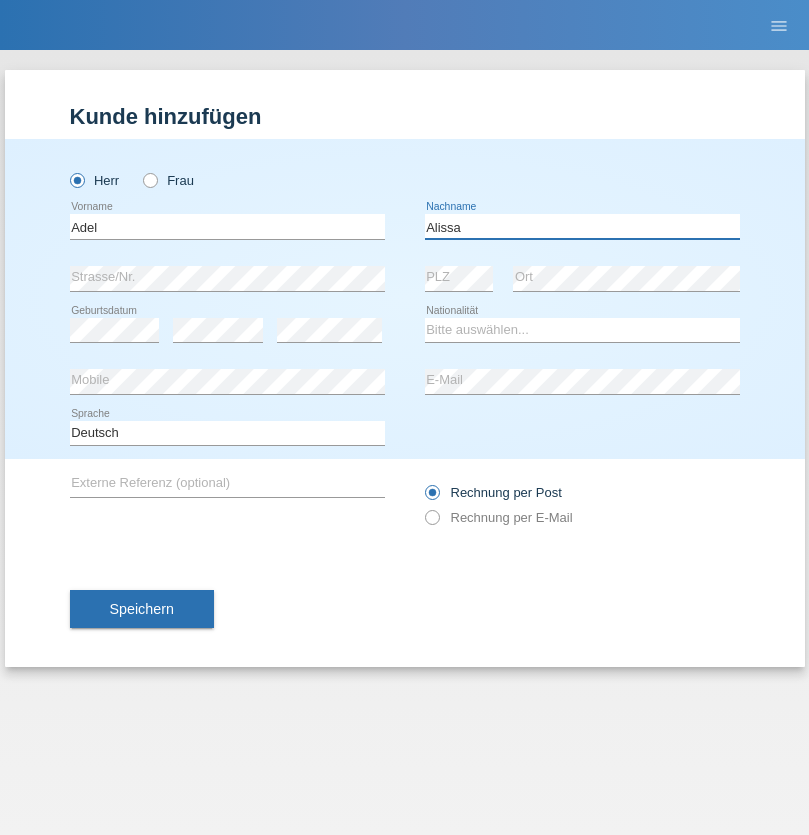 type on "Alissa" 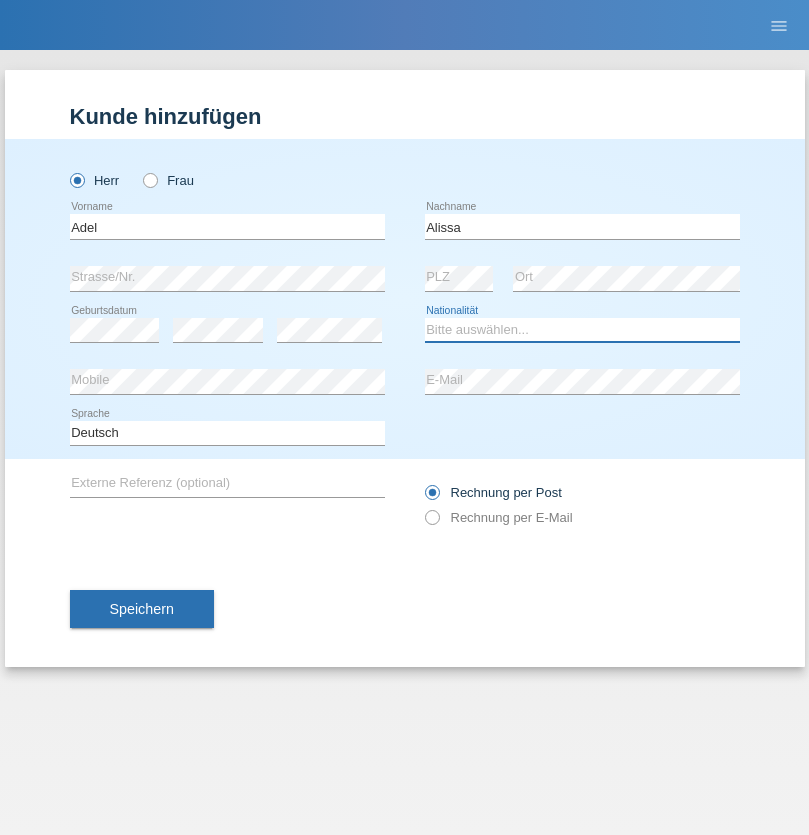 select on "SY" 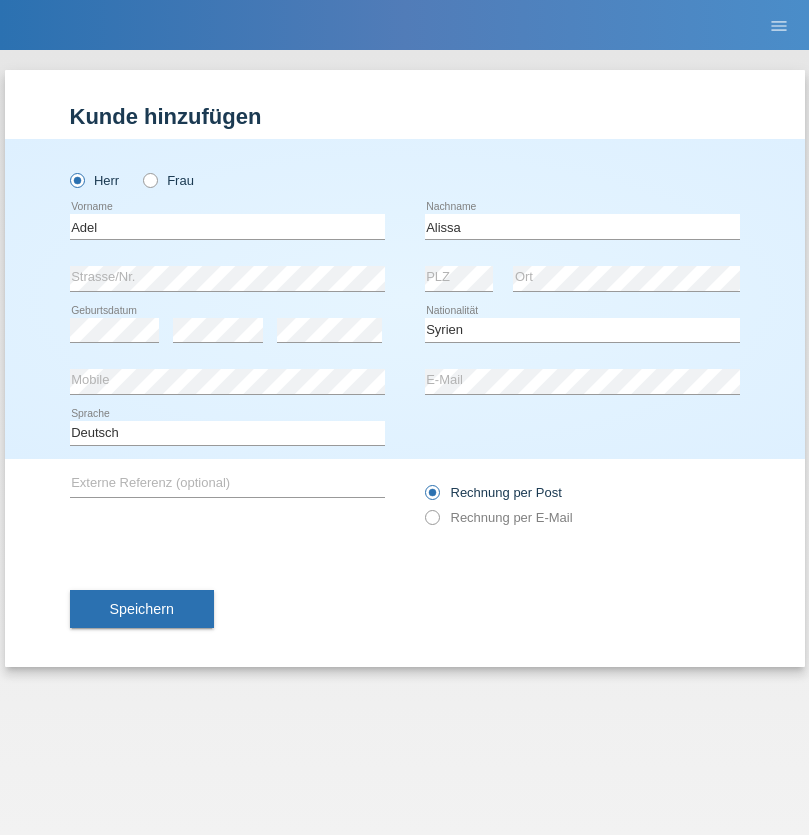 select on "C" 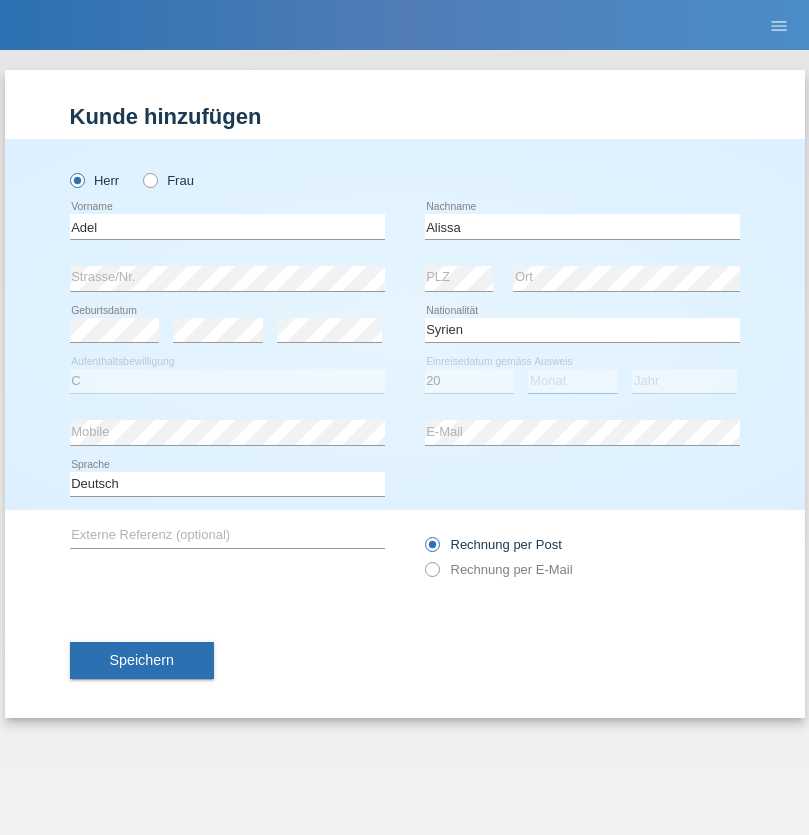 select on "09" 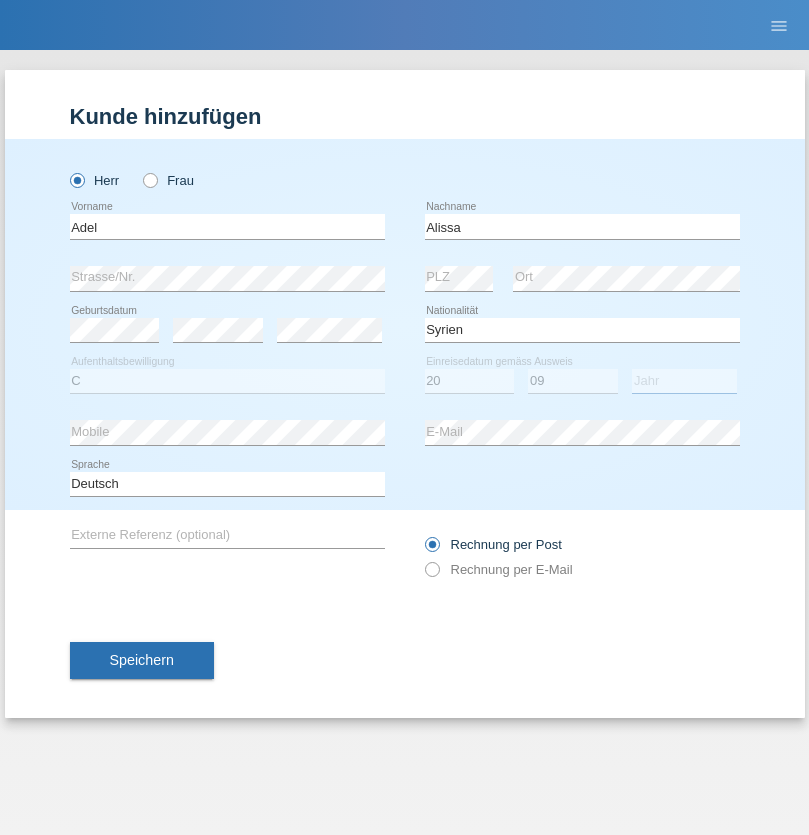 select on "2018" 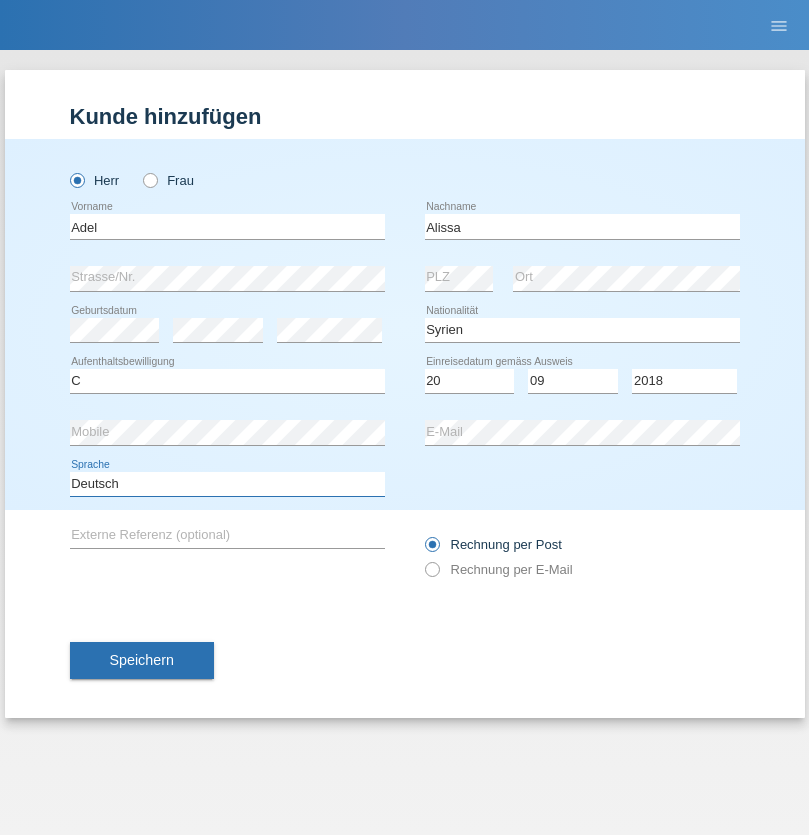 select on "en" 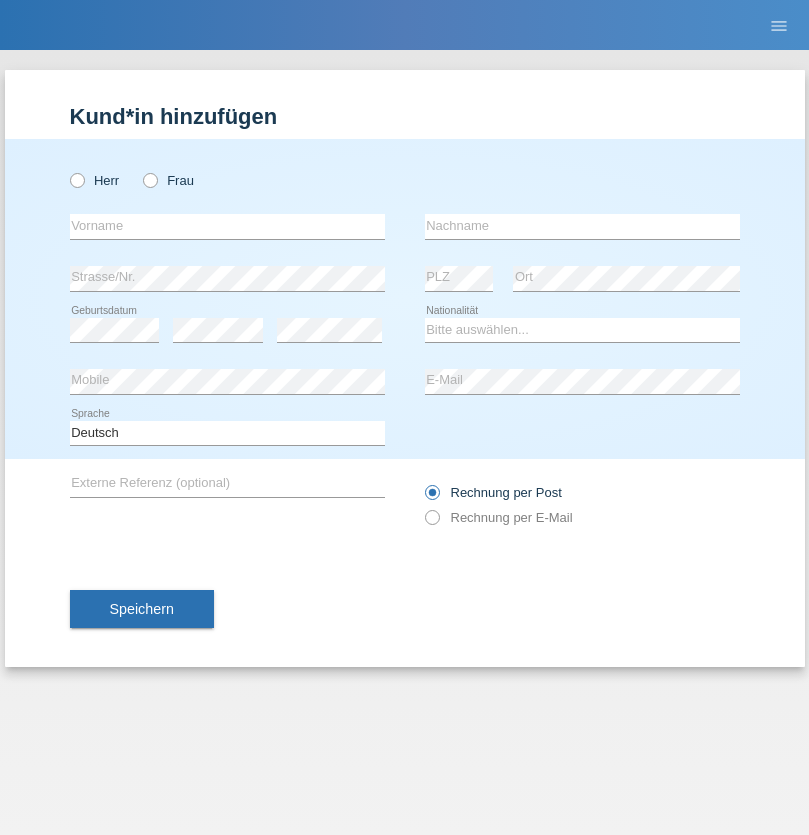 scroll, scrollTop: 0, scrollLeft: 0, axis: both 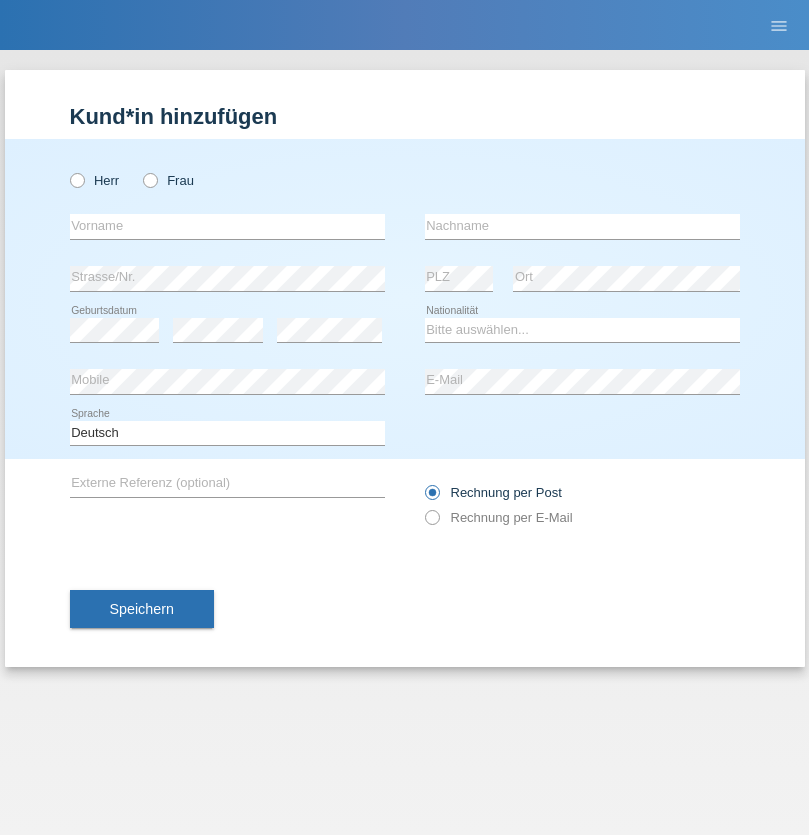 radio on "true" 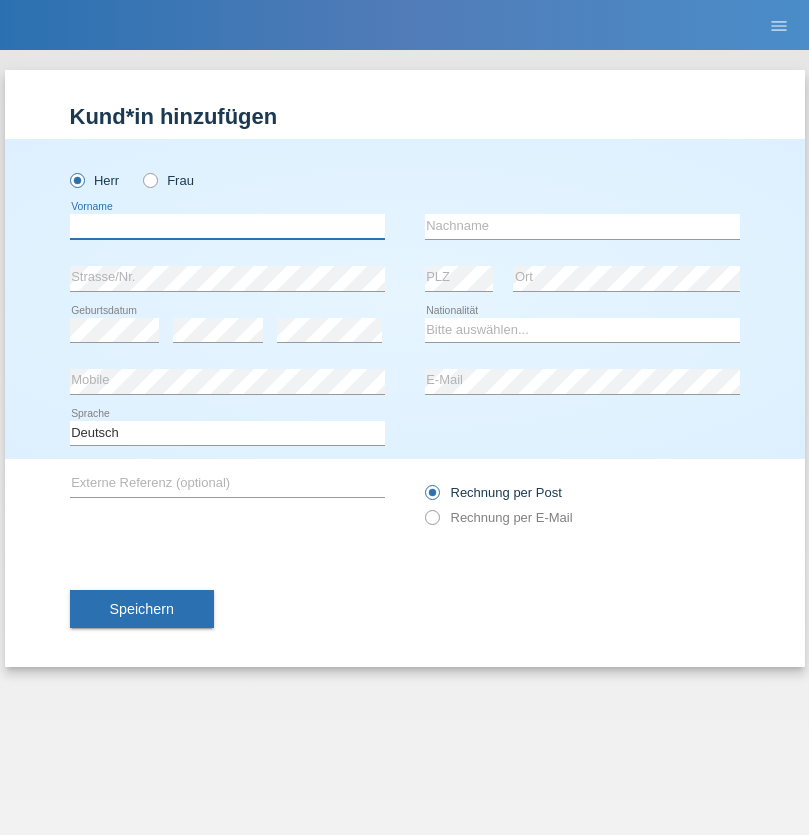 click at bounding box center [227, 226] 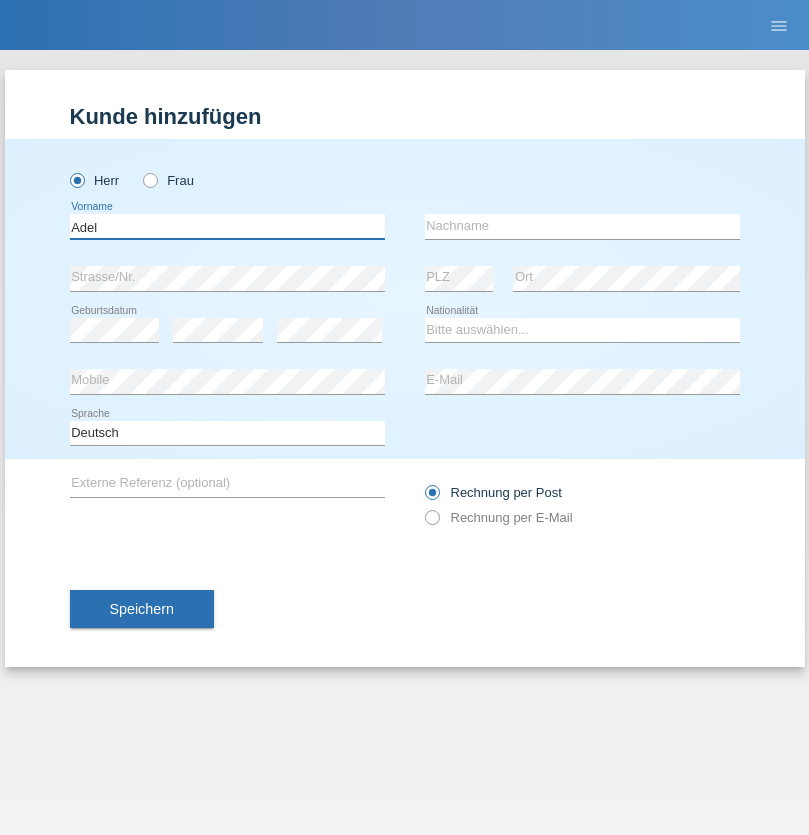 type on "Adel" 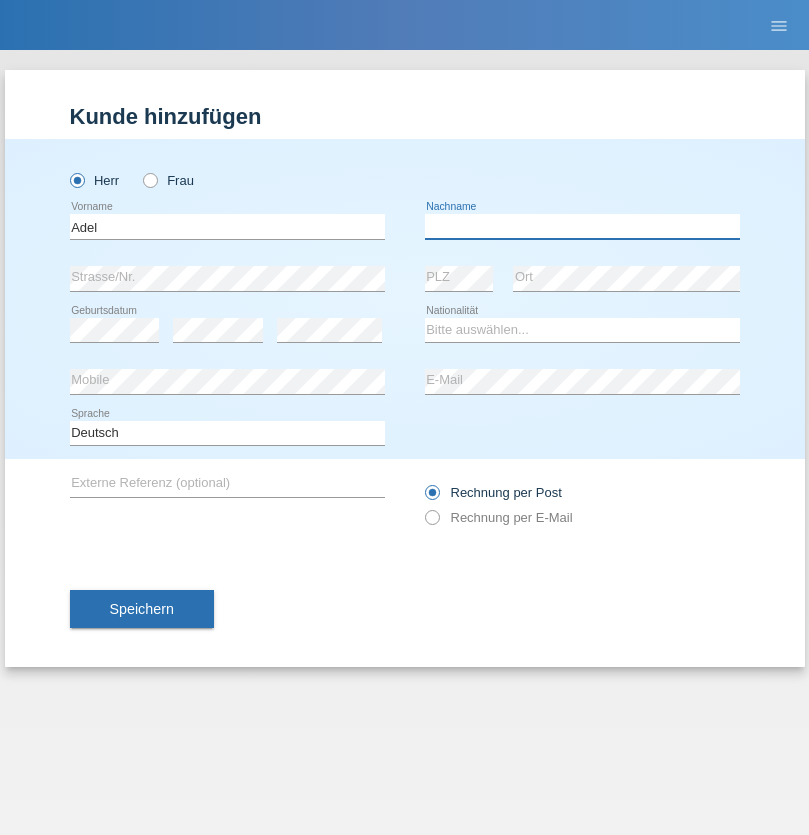 click at bounding box center [582, 226] 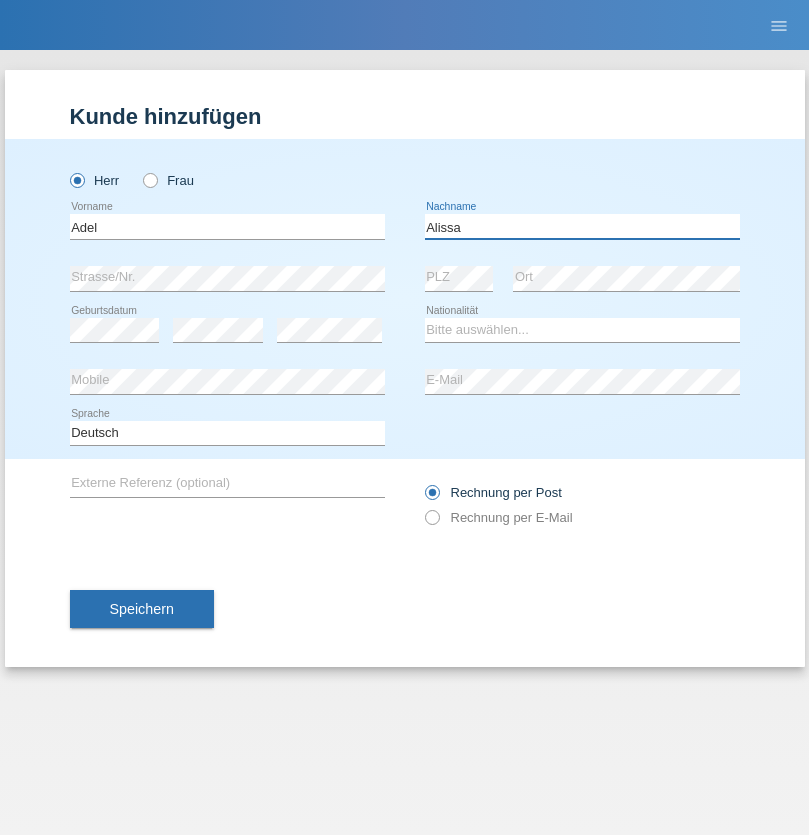 type on "Alissa" 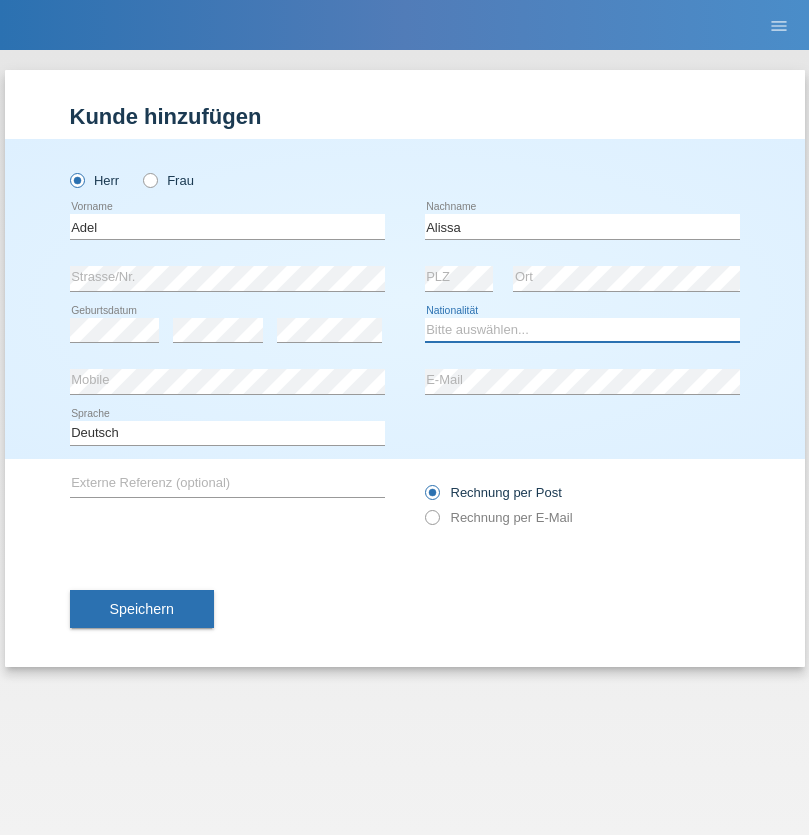 select on "SY" 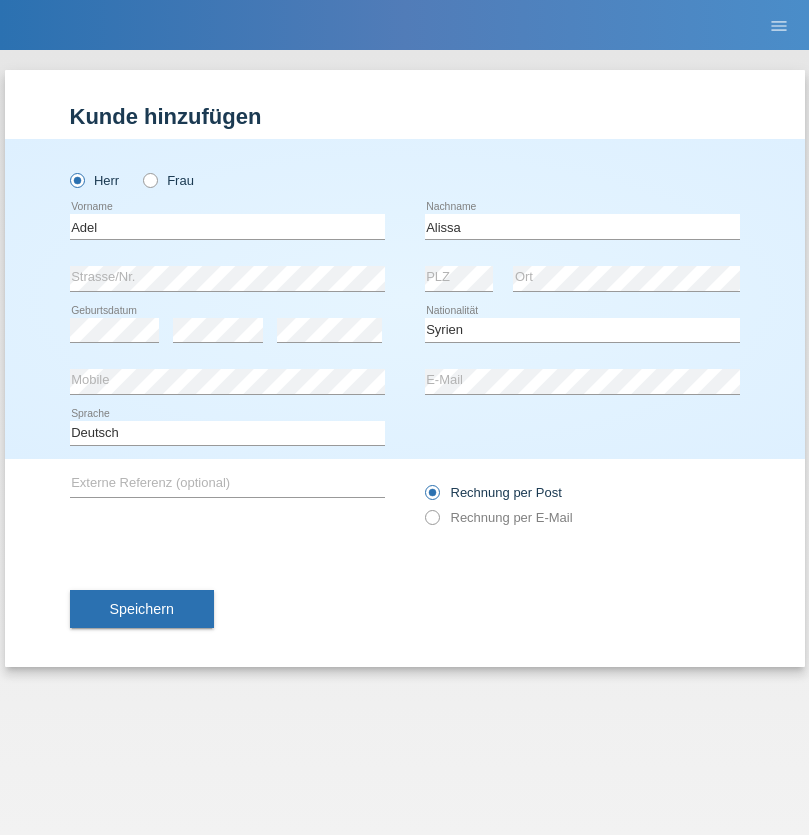 select on "C" 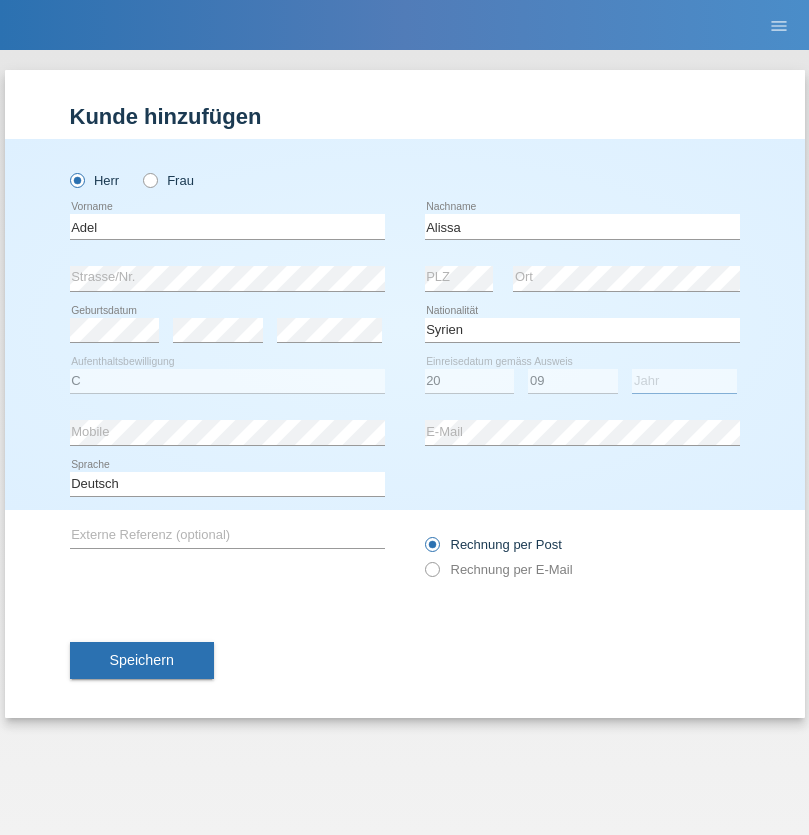 select on "2018" 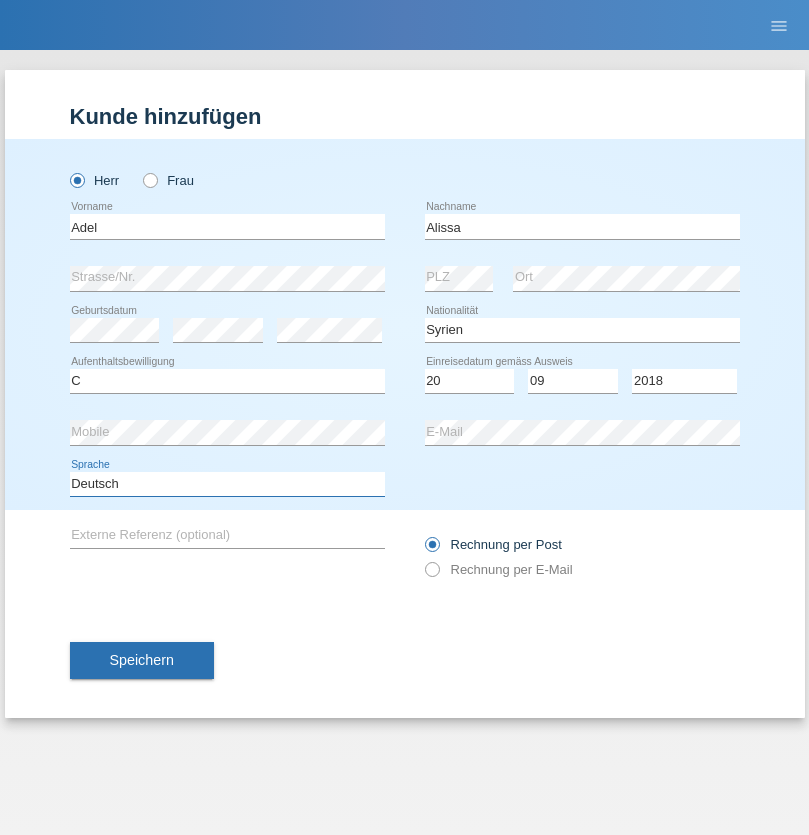 select on "en" 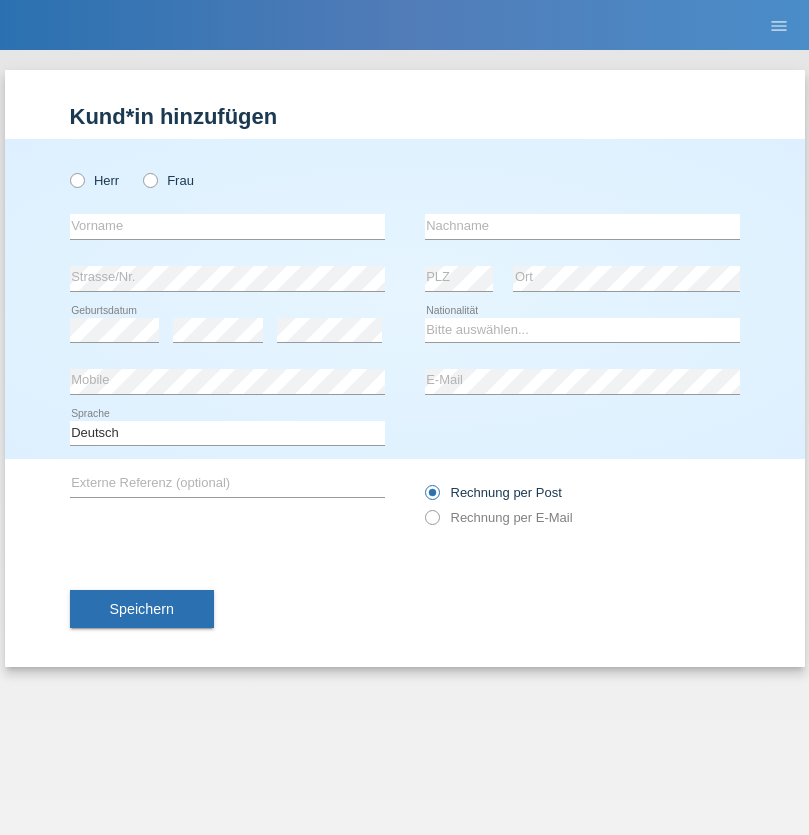 scroll, scrollTop: 0, scrollLeft: 0, axis: both 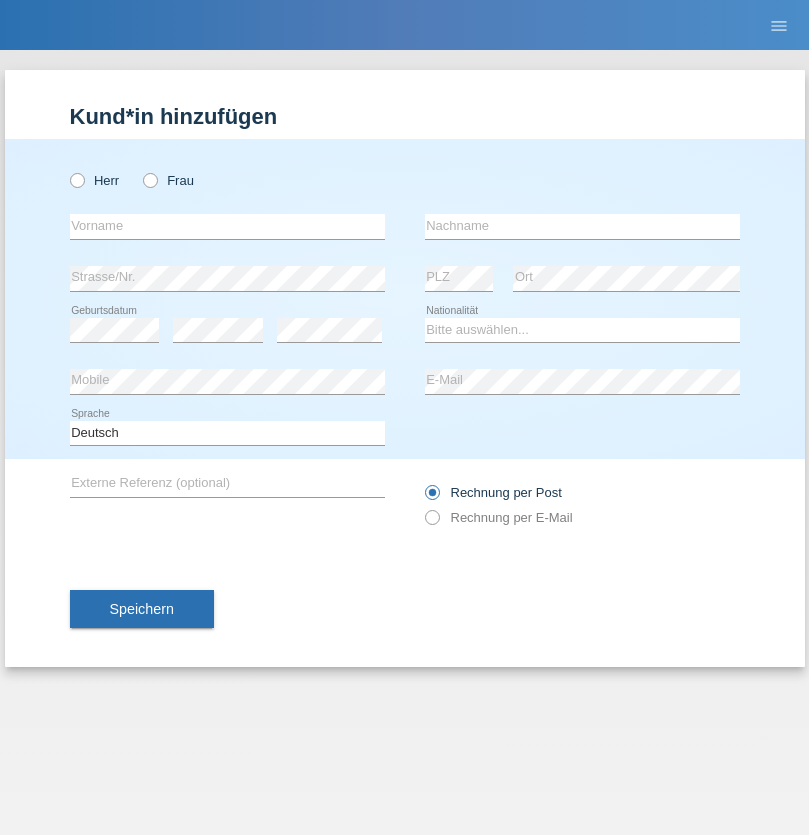 radio on "true" 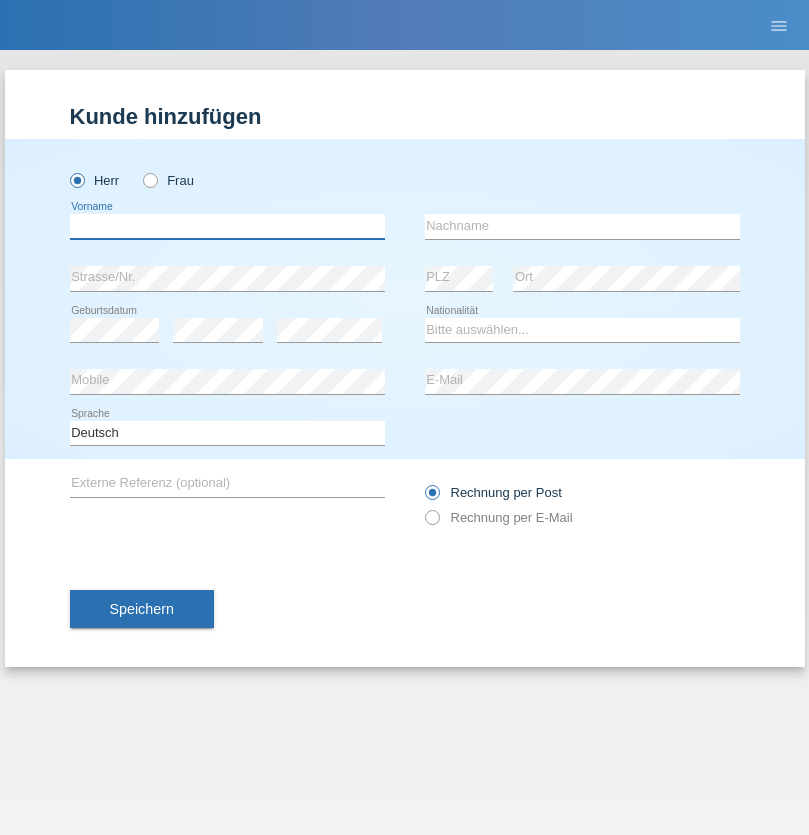 click at bounding box center [227, 226] 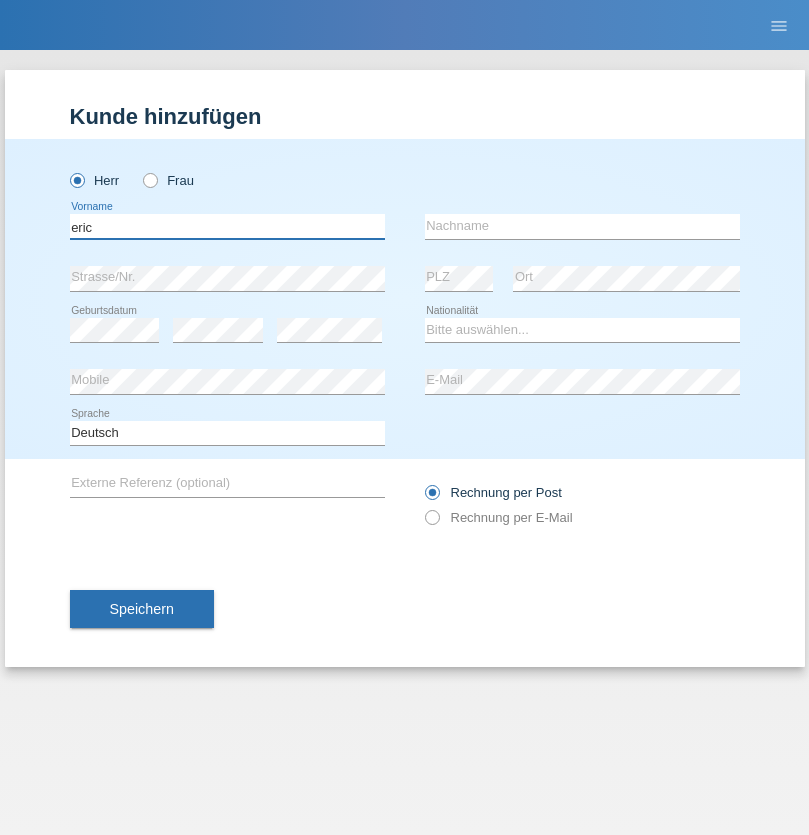 type on "eric" 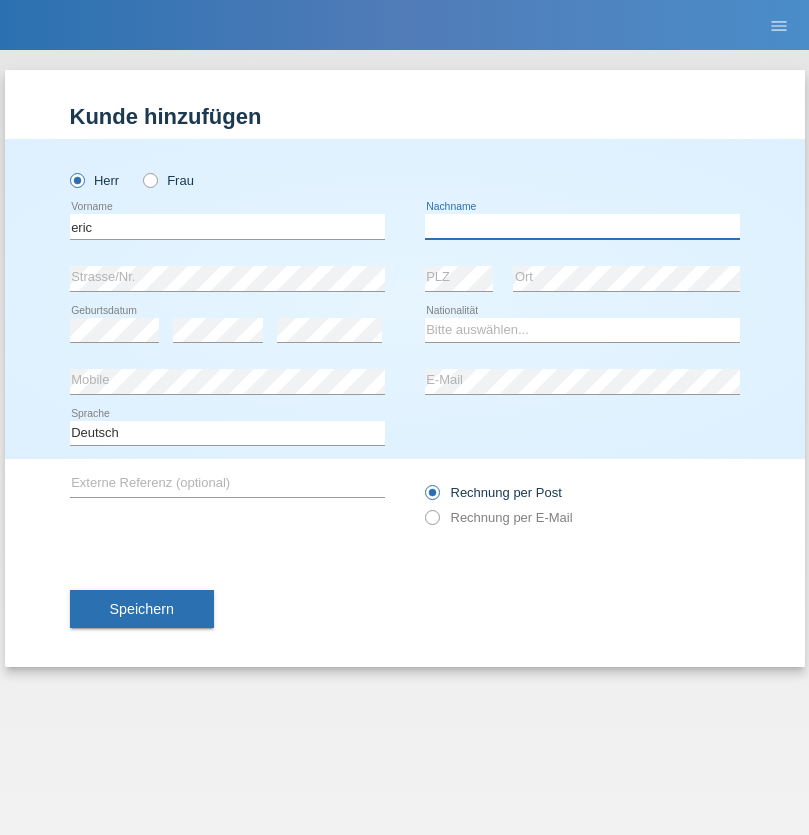 click at bounding box center [582, 226] 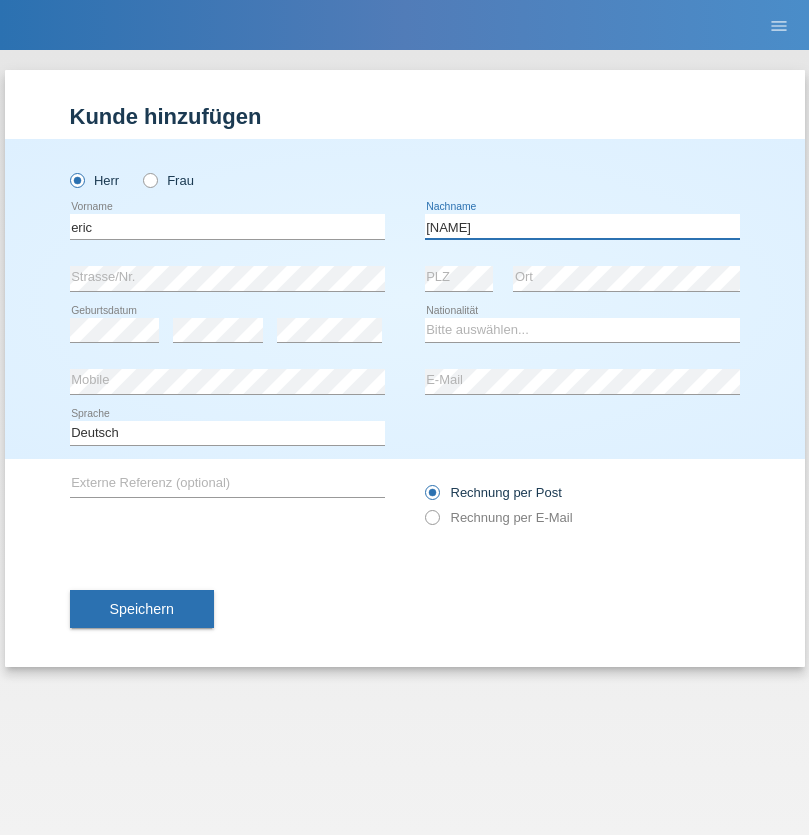 type on "[NAME]" 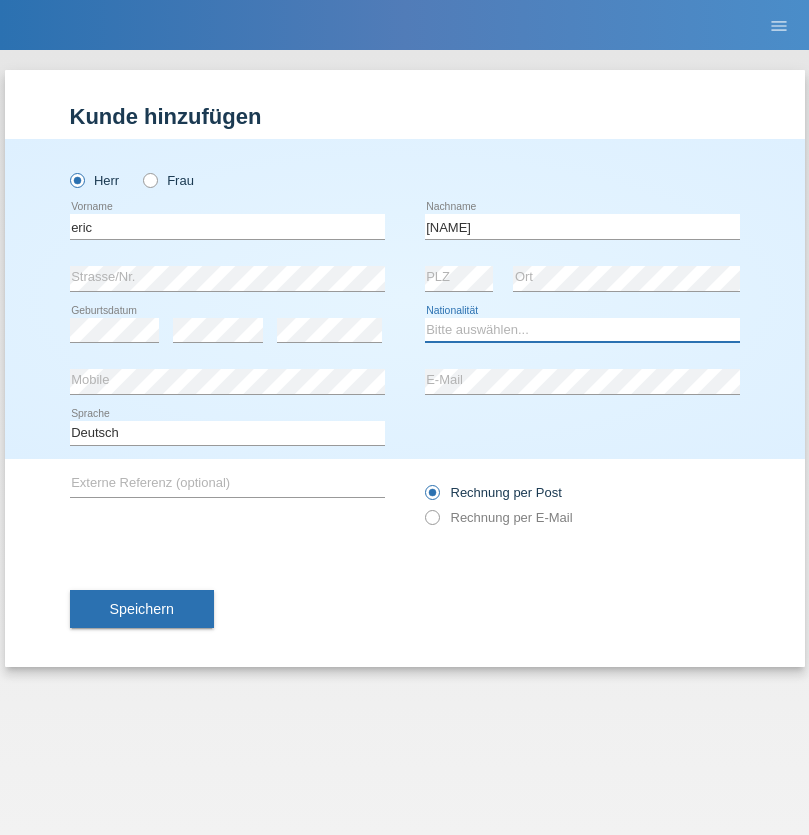 select on "CH" 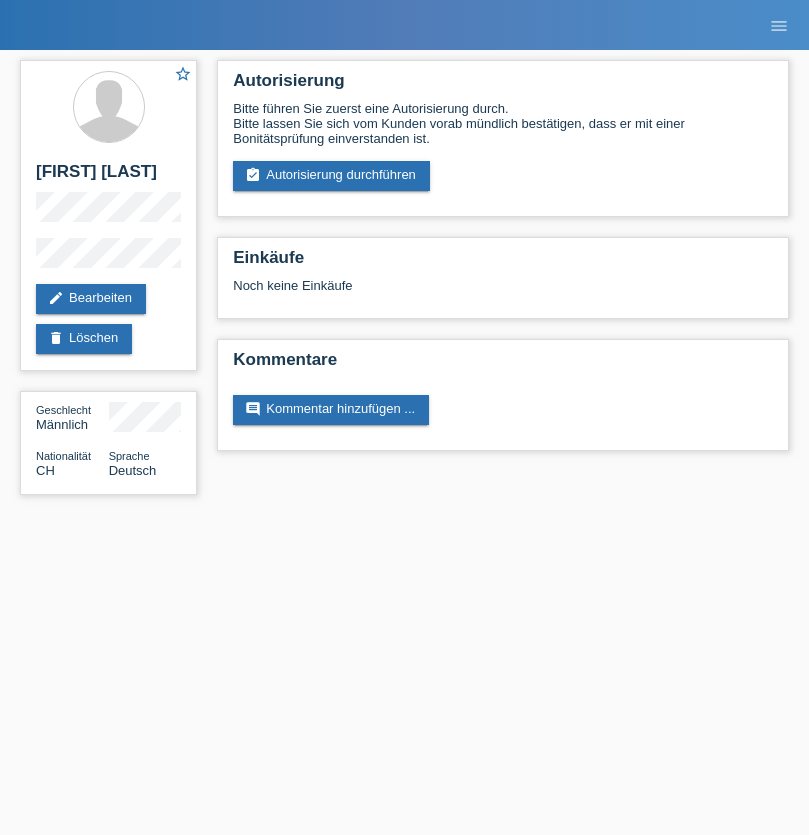 scroll, scrollTop: 0, scrollLeft: 0, axis: both 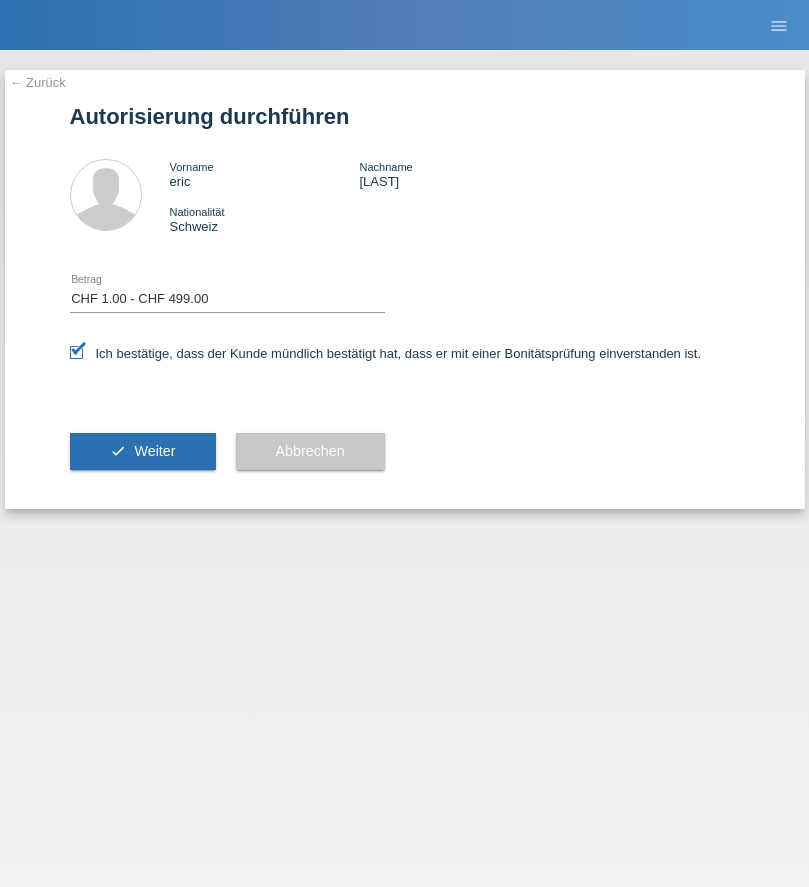select on "1" 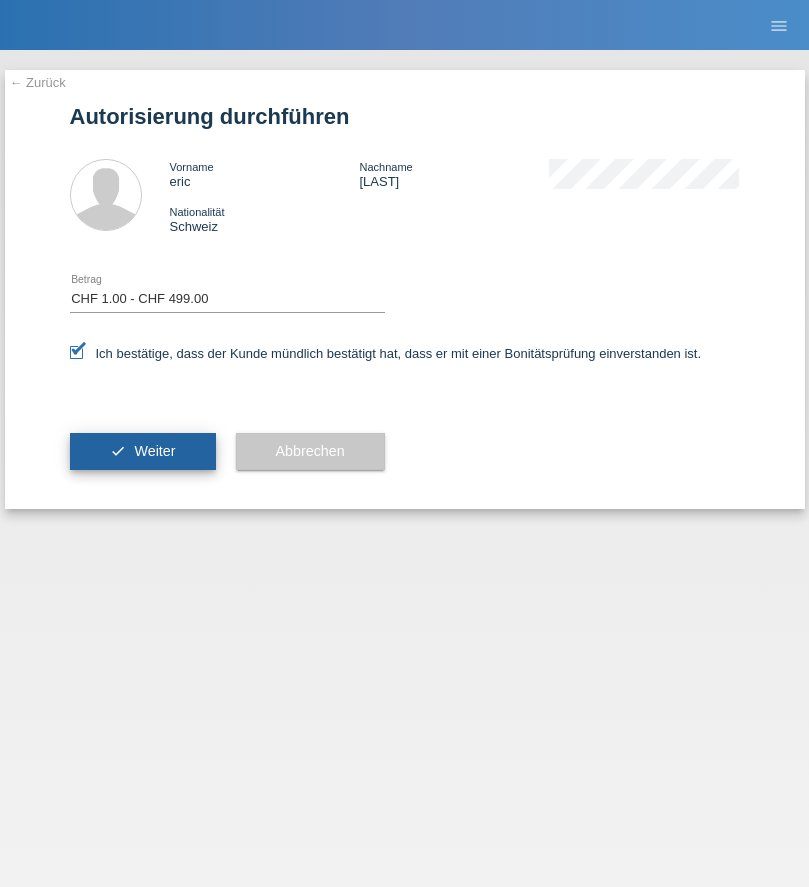 click on "Weiter" at bounding box center (154, 451) 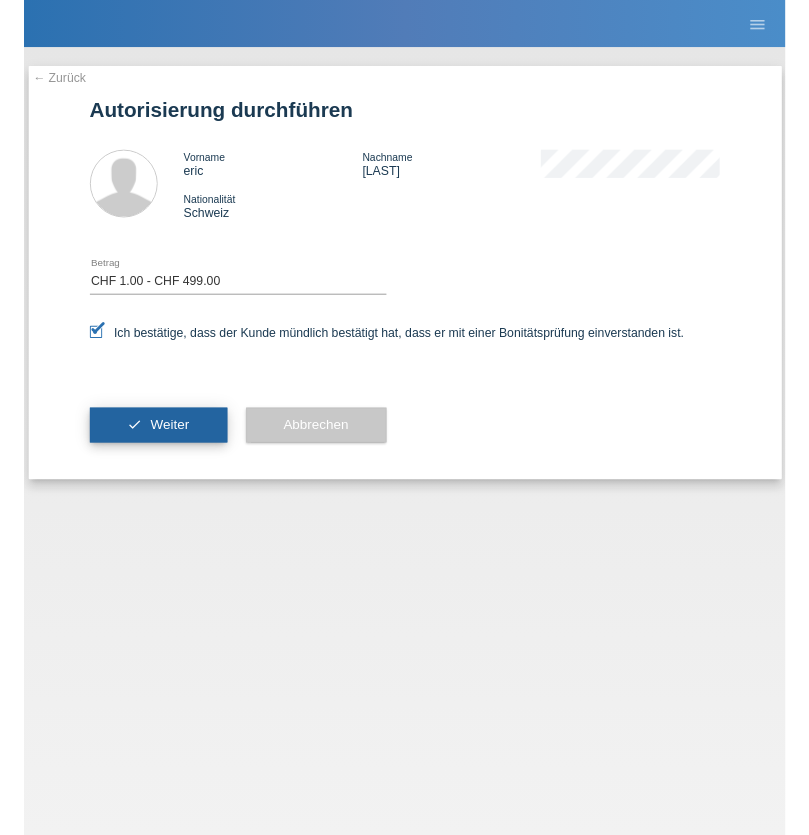 scroll, scrollTop: 0, scrollLeft: 0, axis: both 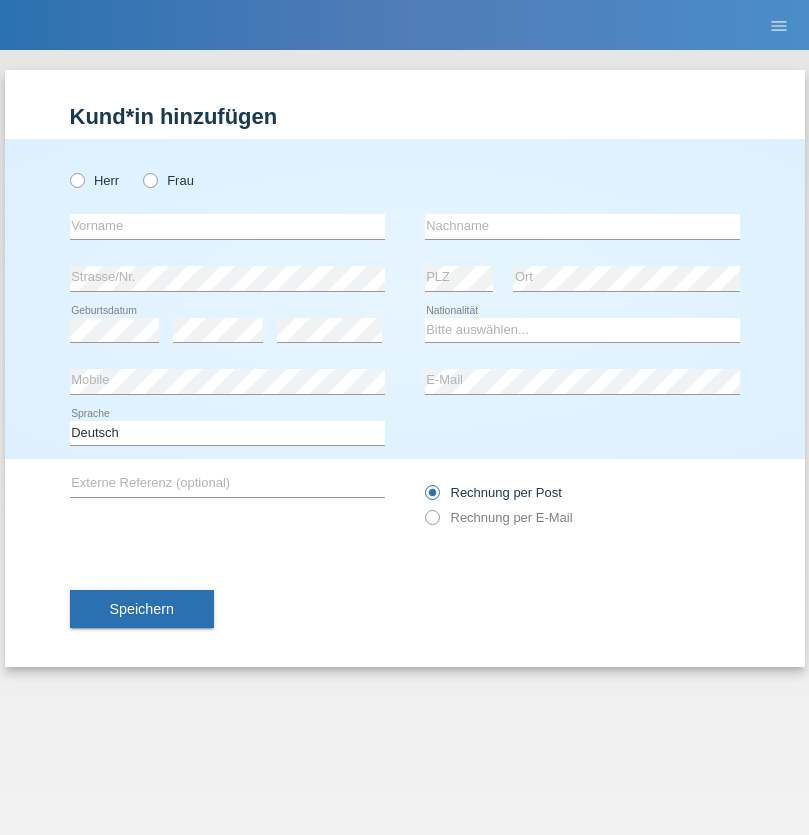 radio on "true" 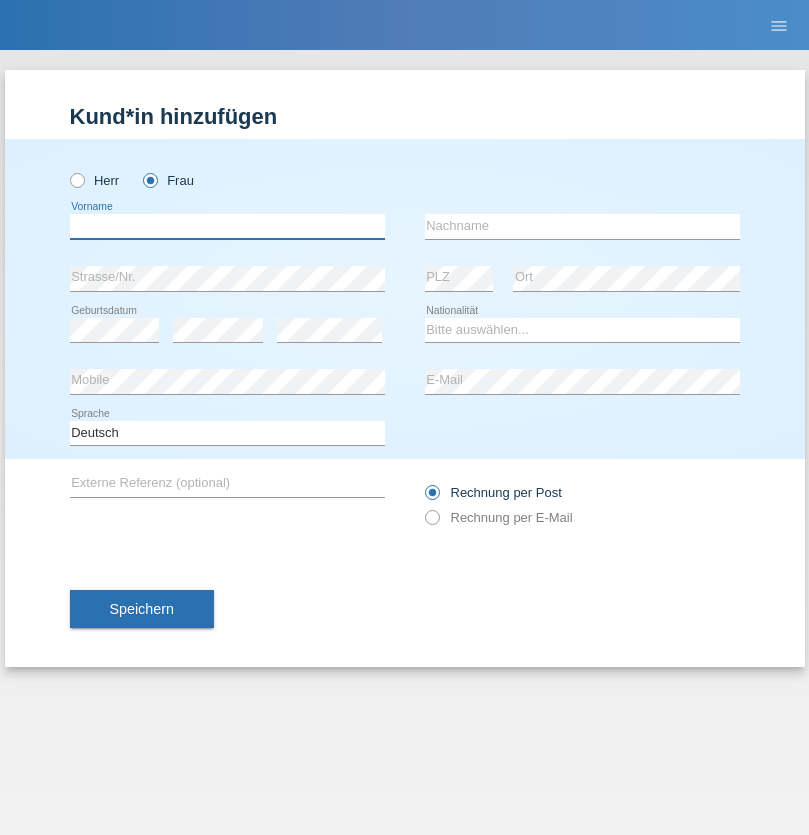 click at bounding box center (227, 226) 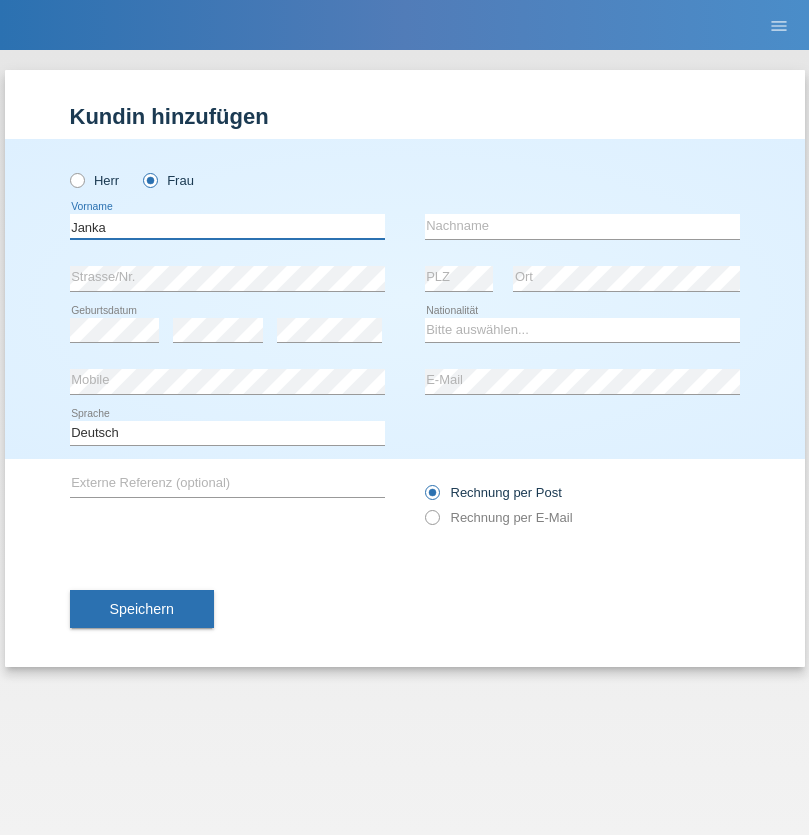 type on "Janka" 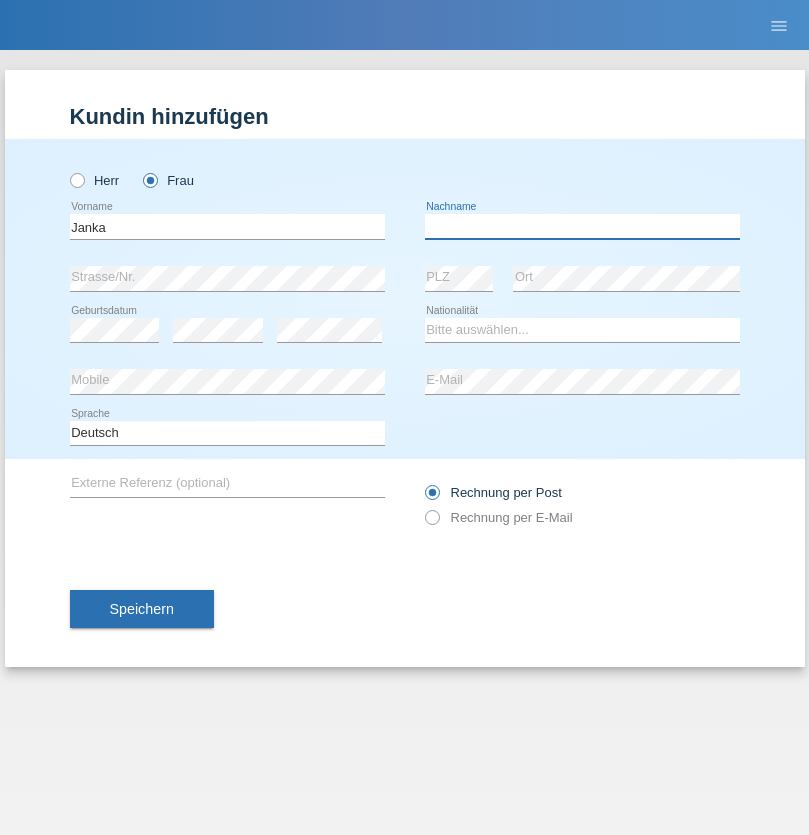 click at bounding box center (582, 226) 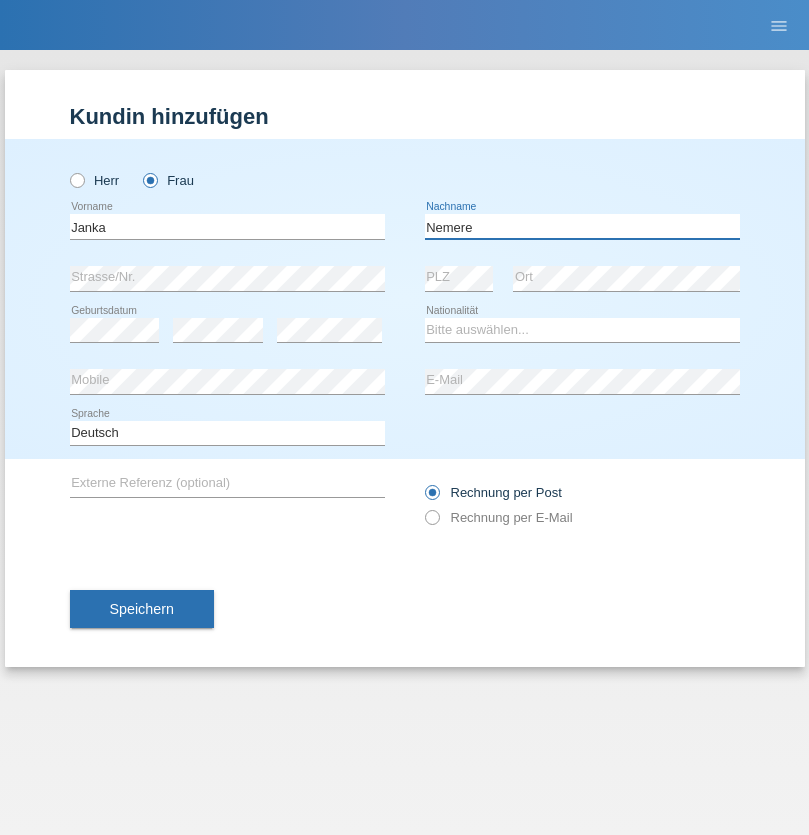 type on "Nemere" 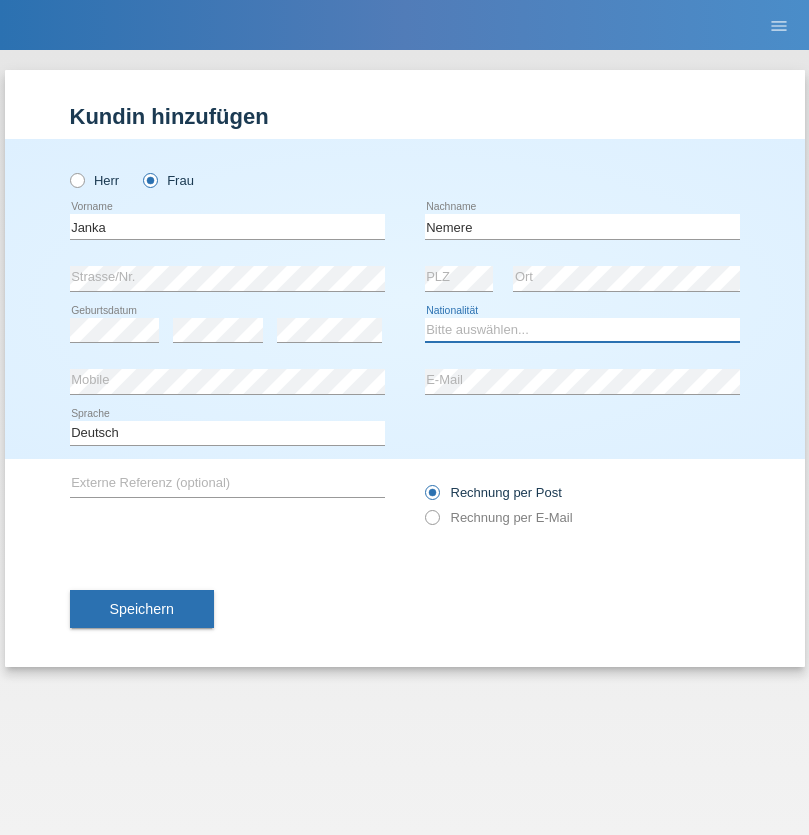 select on "HU" 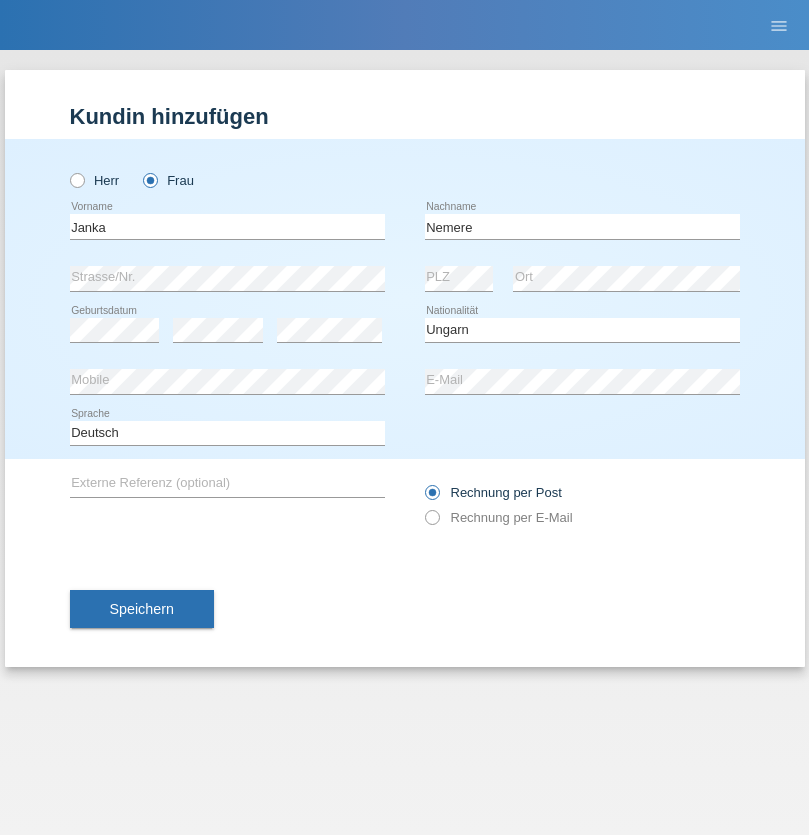 select on "C" 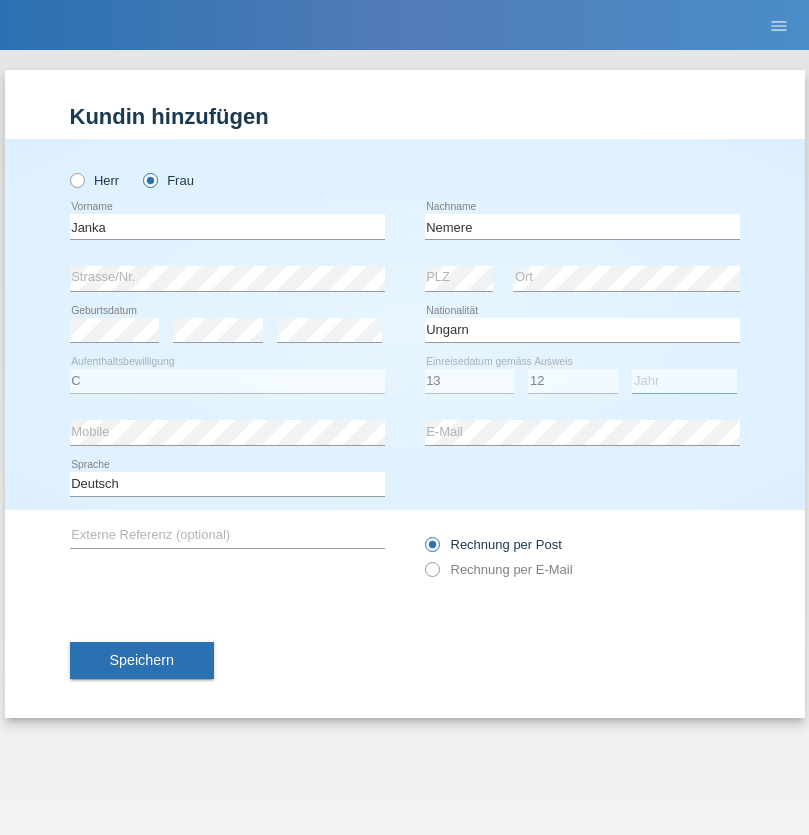 select on "2021" 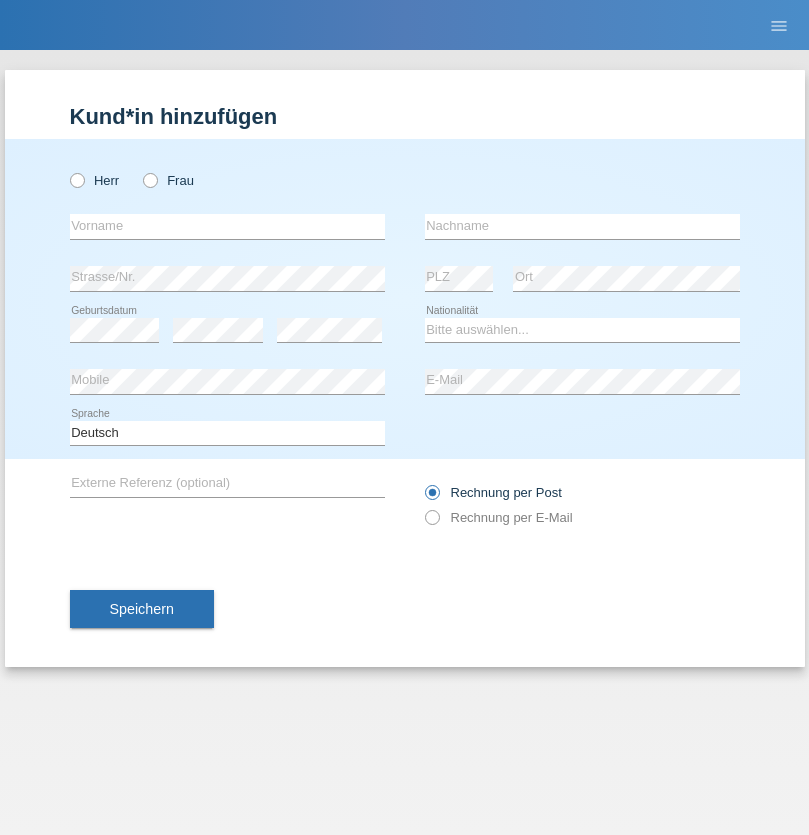 scroll, scrollTop: 0, scrollLeft: 0, axis: both 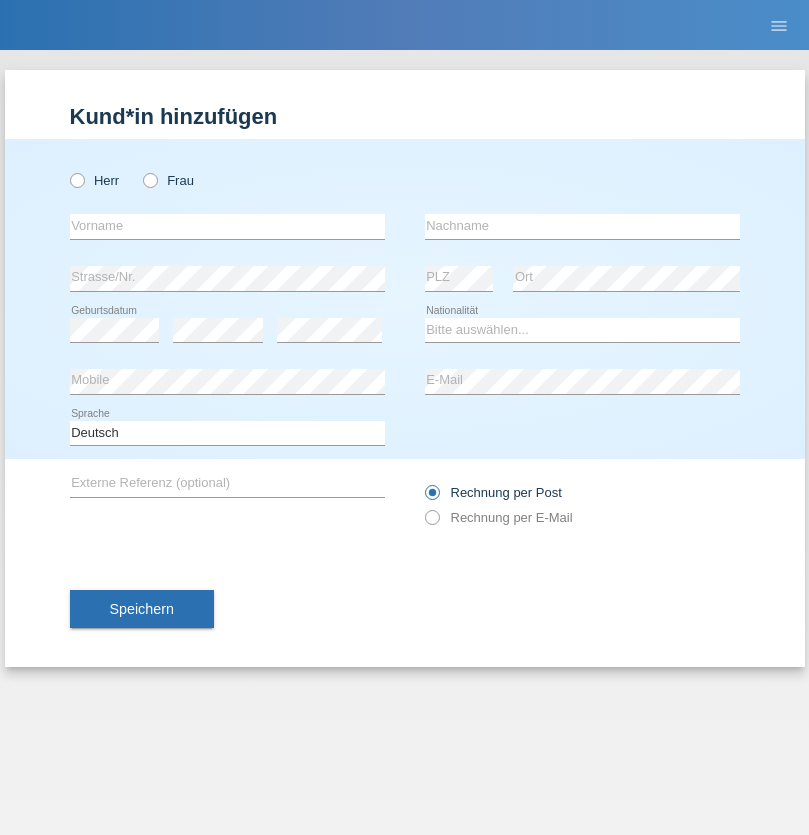 radio on "true" 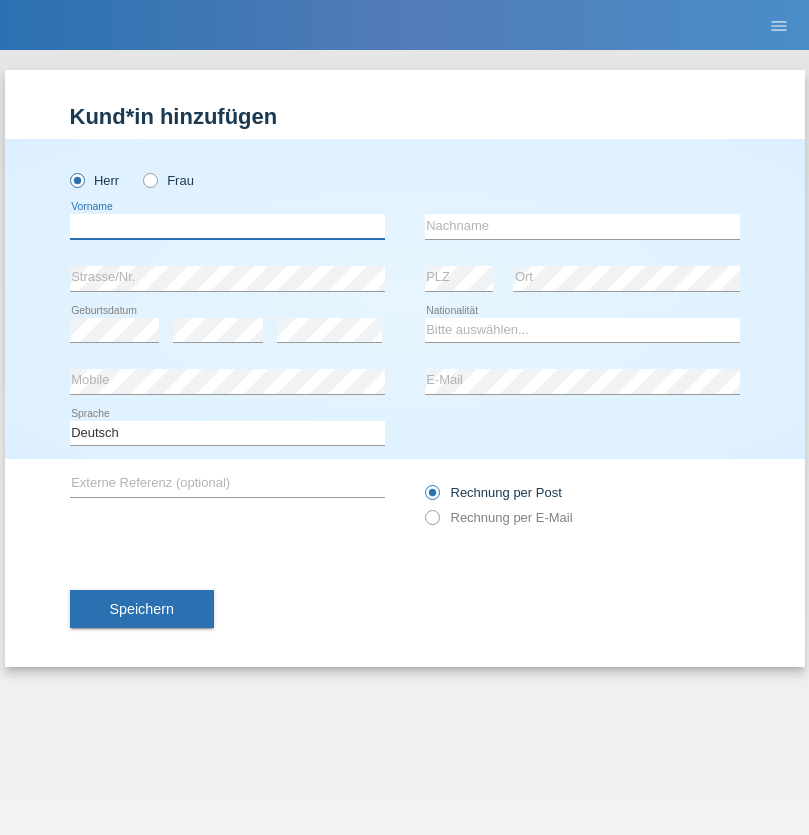 click at bounding box center (227, 226) 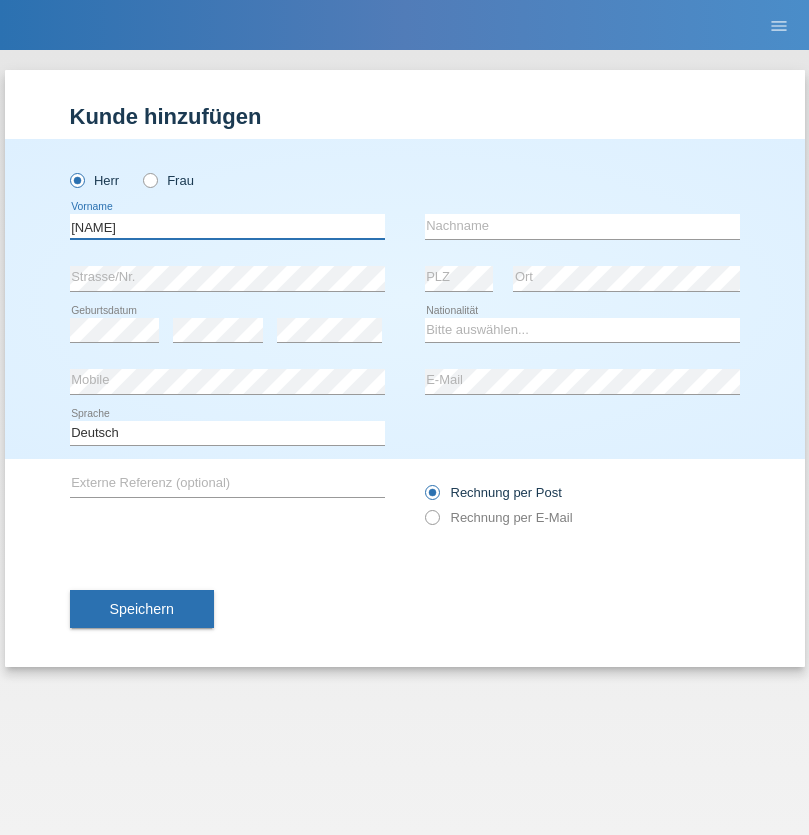type on "[NAME]" 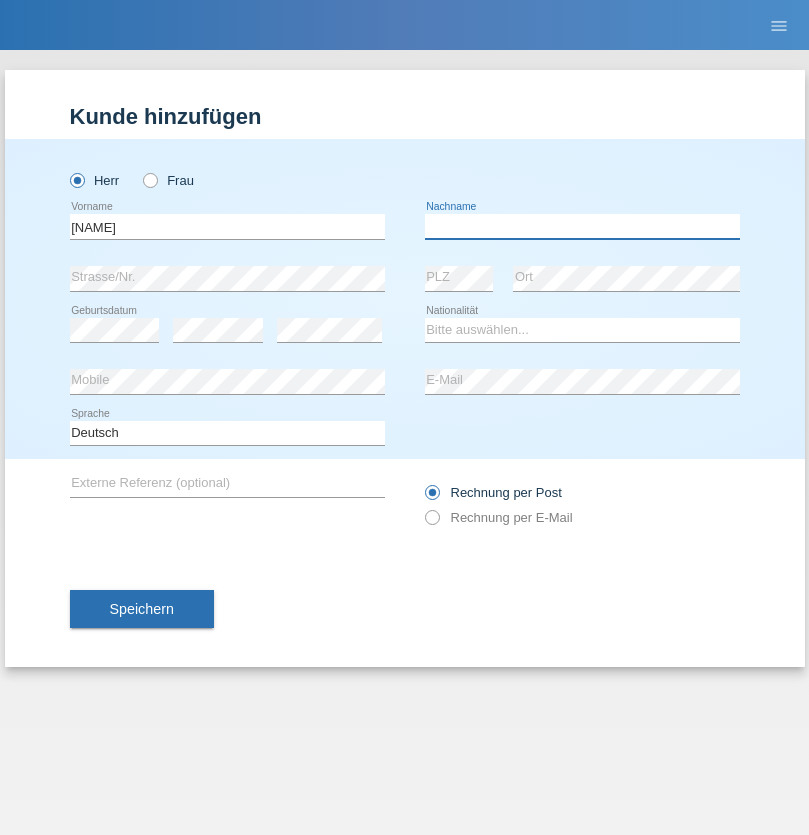 click at bounding box center [582, 226] 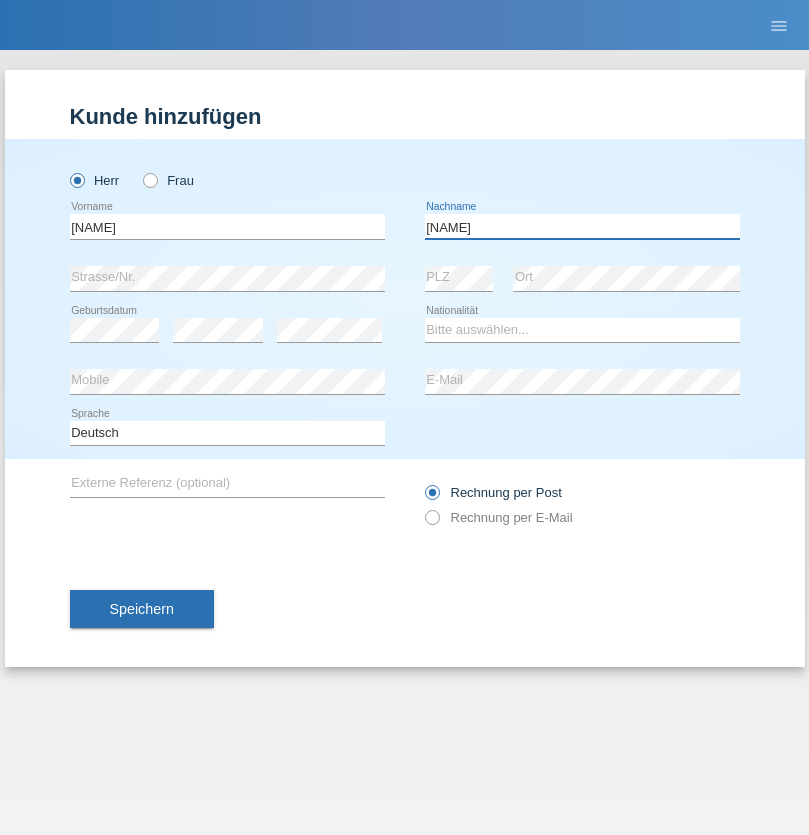 type on "[NAME]" 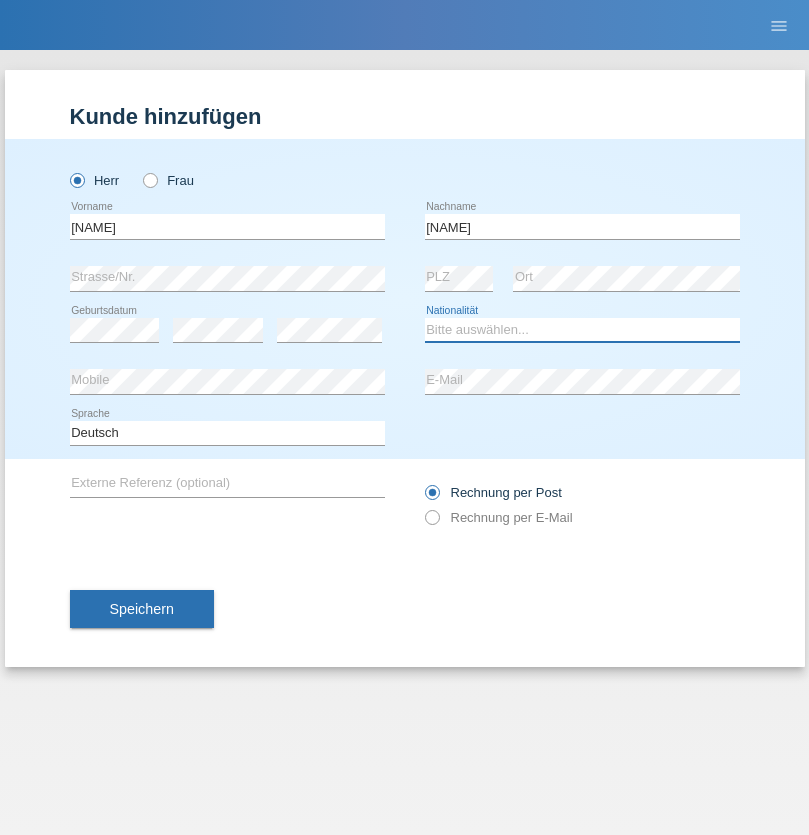 select on "PT" 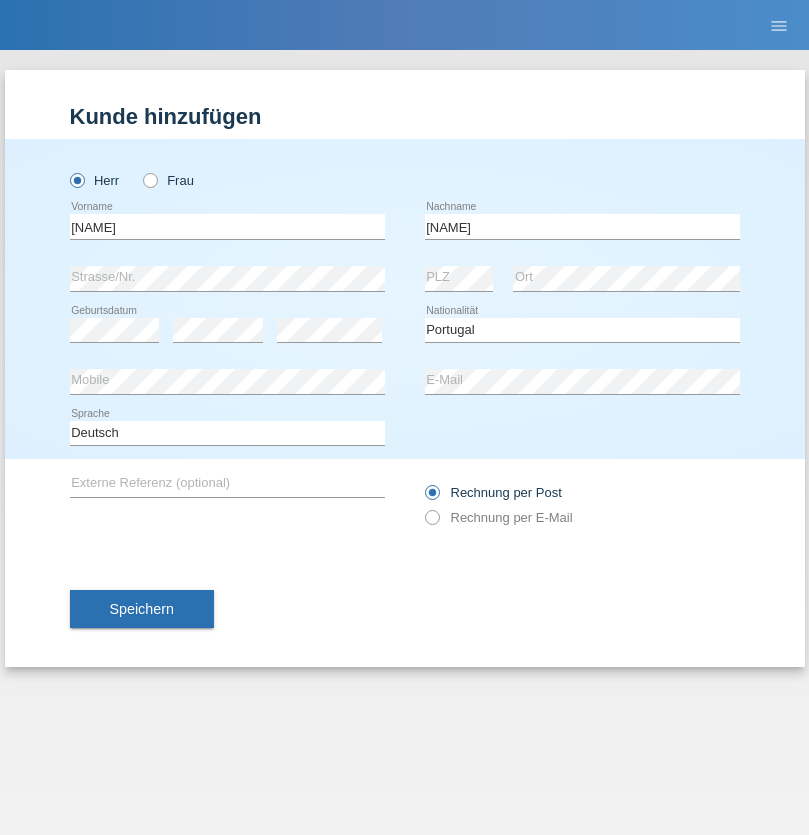 select on "C" 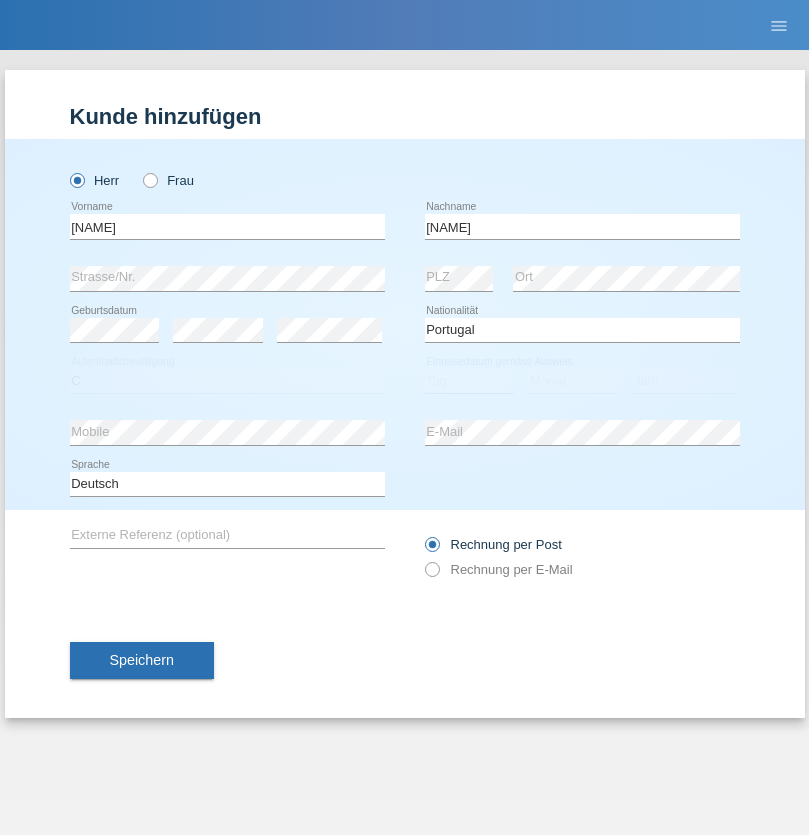select on "04" 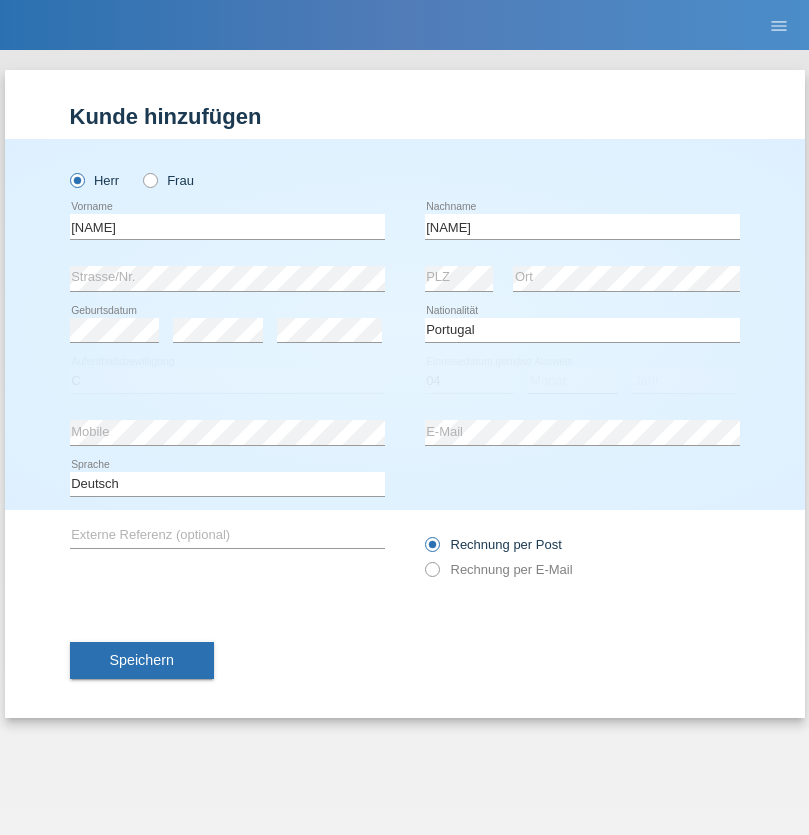 select on "09" 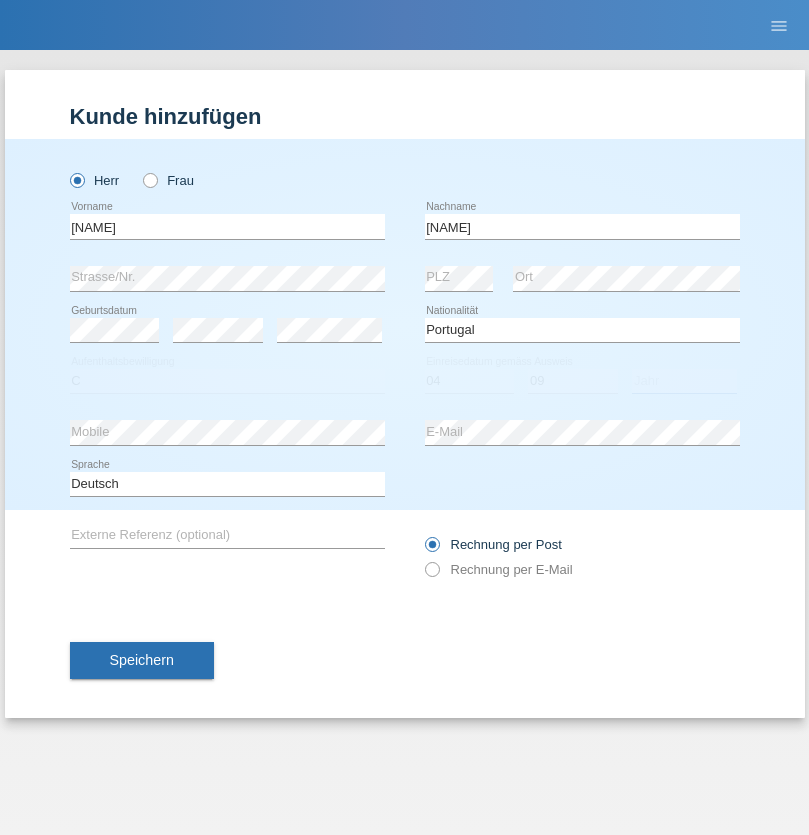 select on "2021" 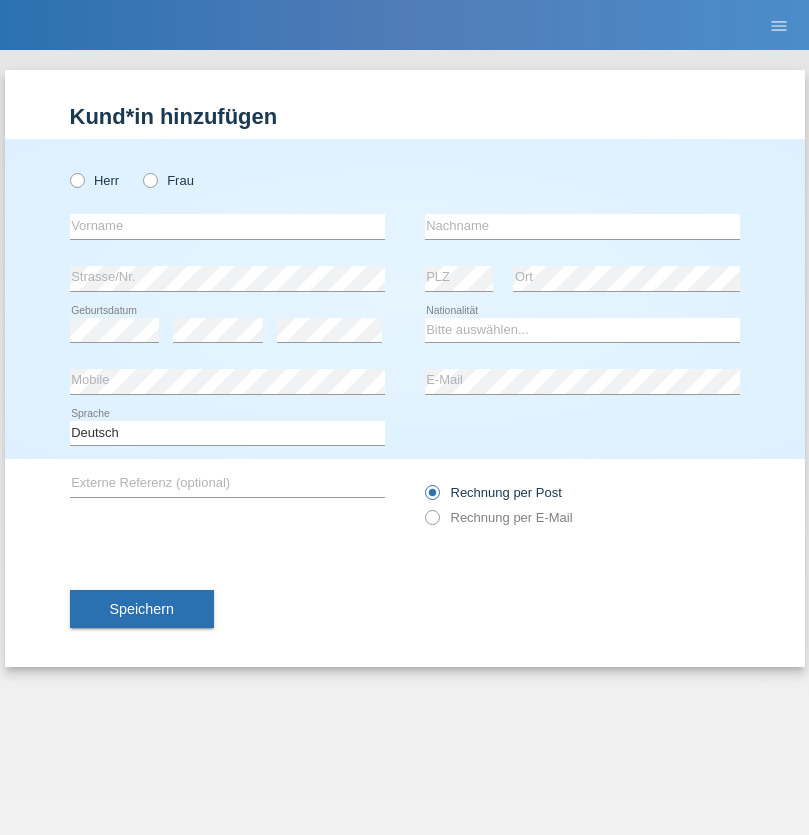 scroll, scrollTop: 0, scrollLeft: 0, axis: both 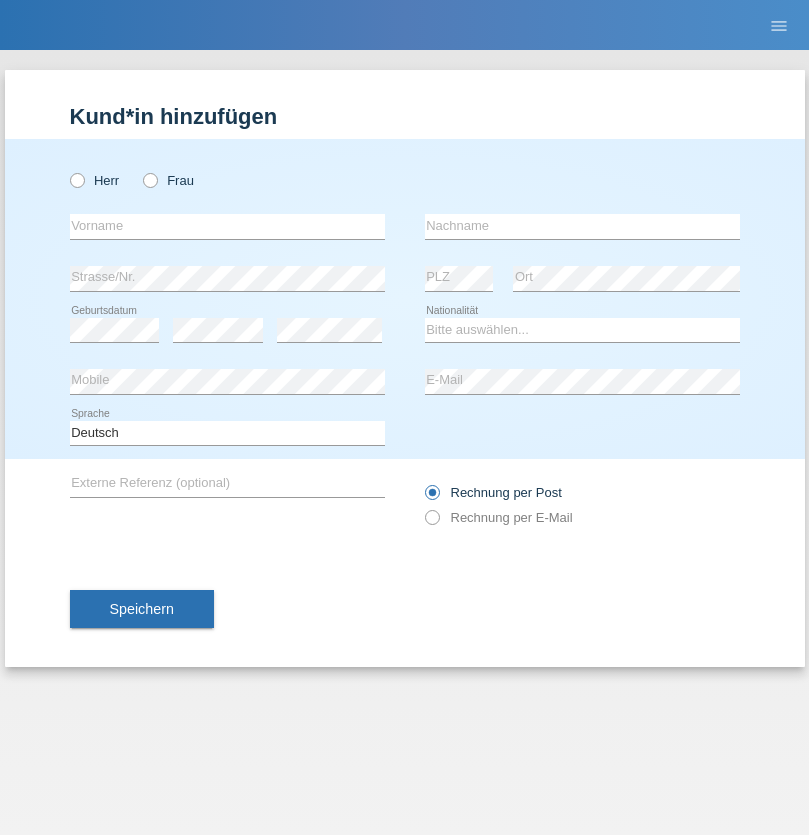 radio on "true" 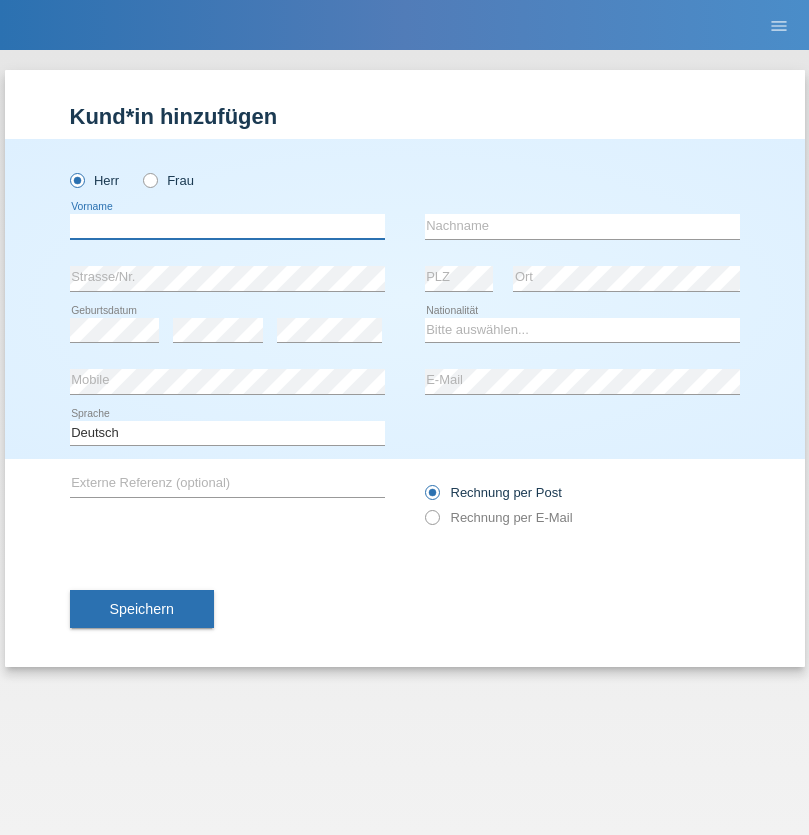 click at bounding box center (227, 226) 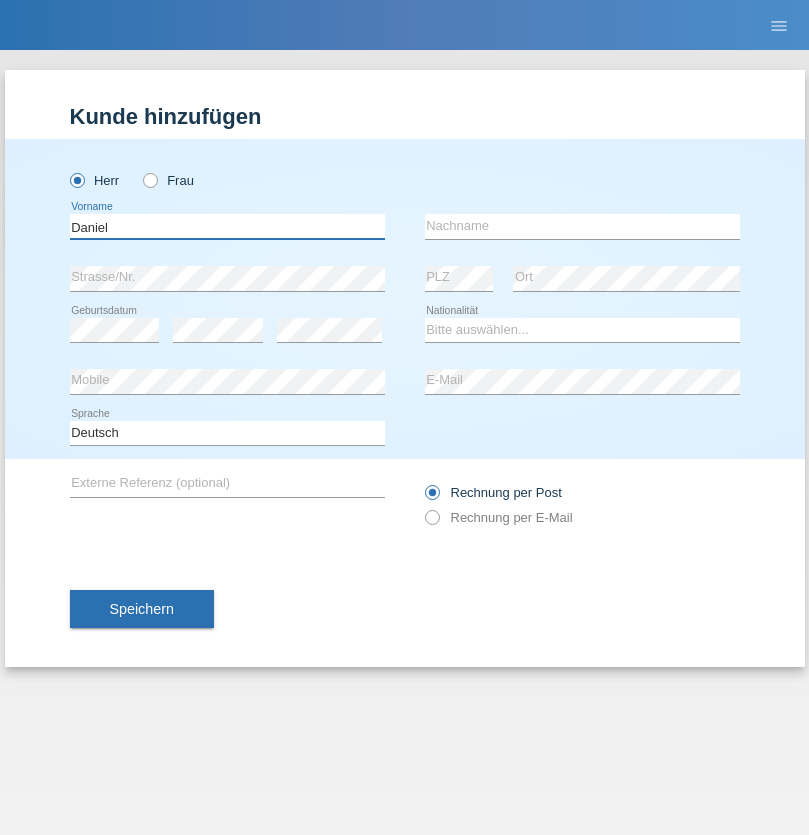 type on "Daniel" 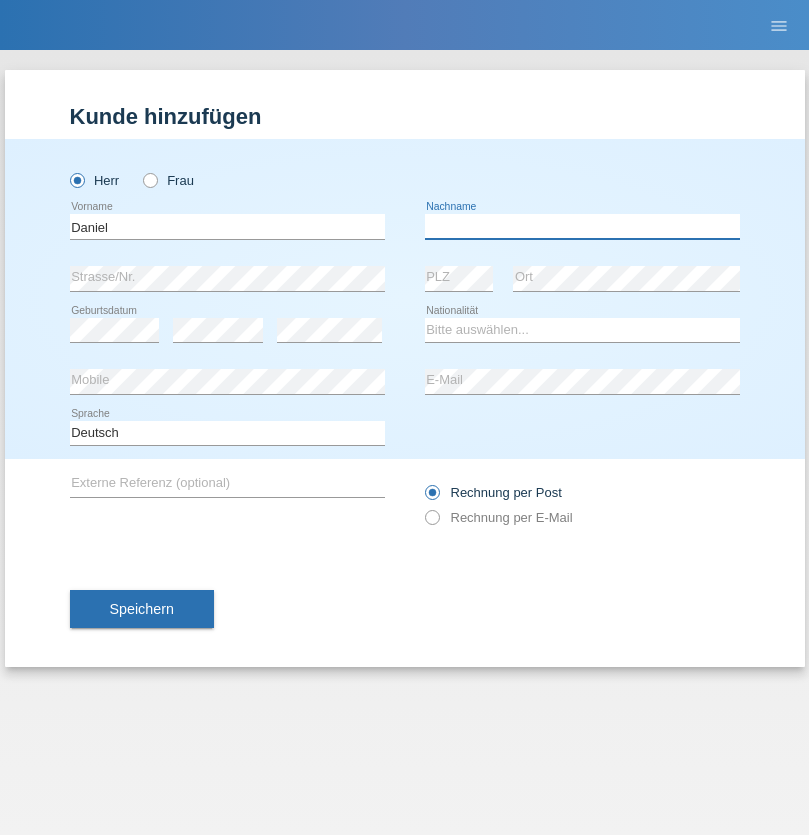 click at bounding box center (582, 226) 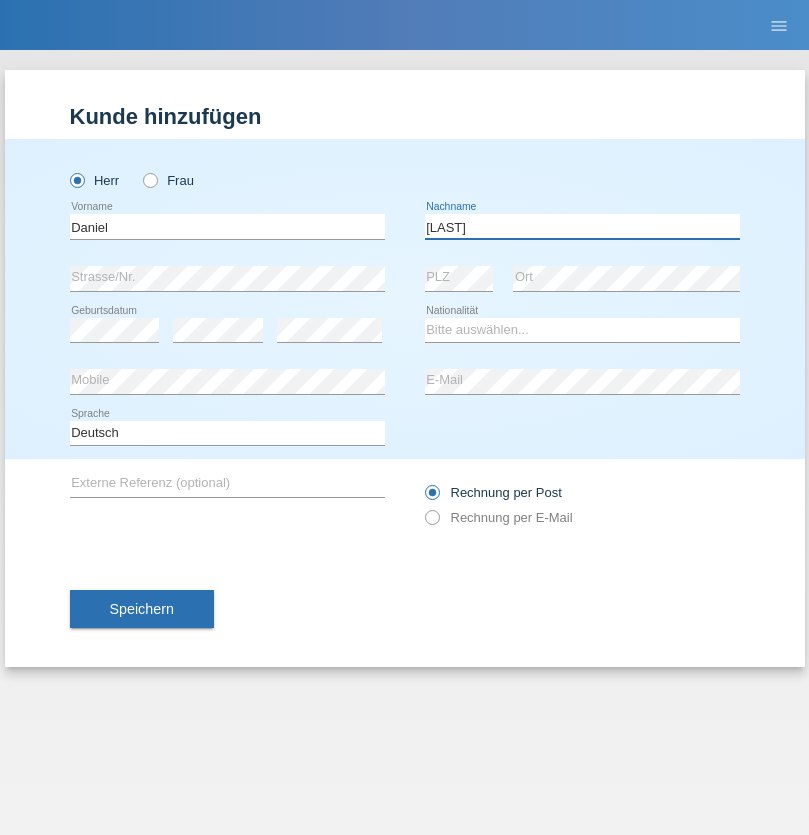 type on "[LAST]" 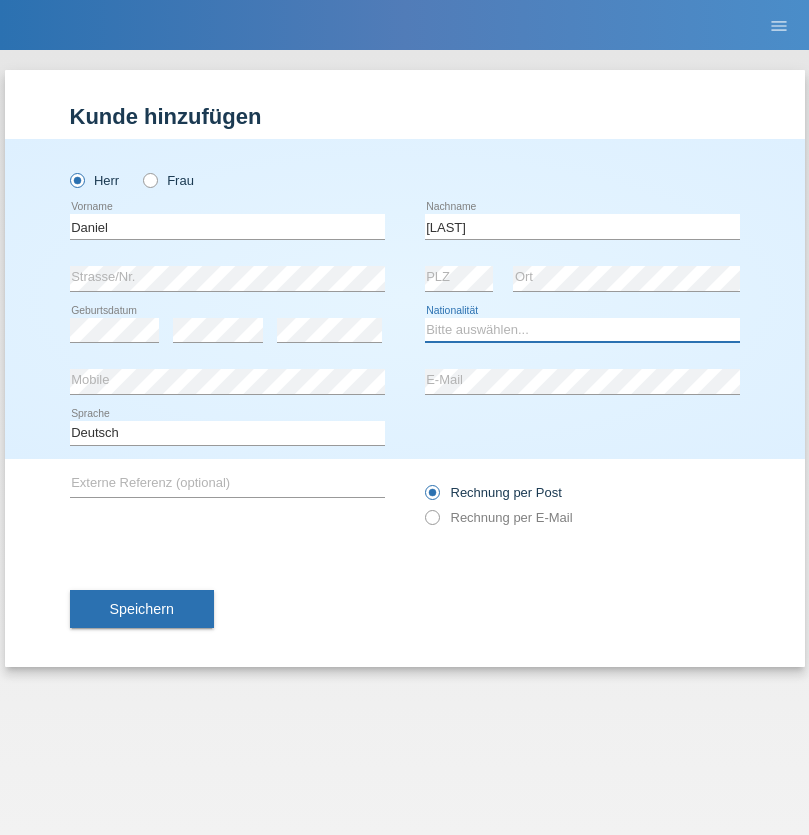 select on "CH" 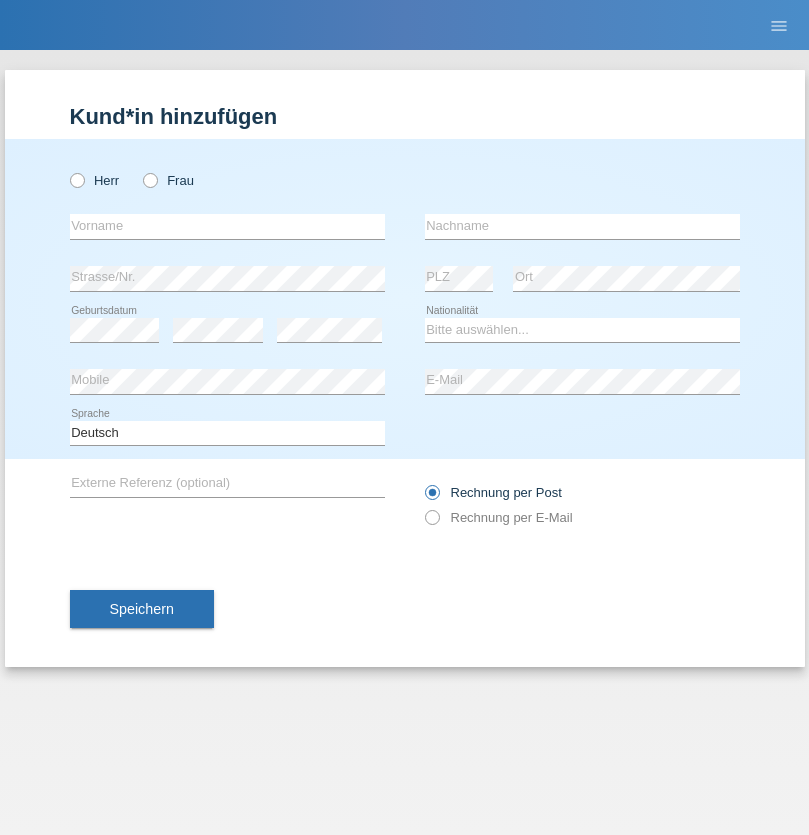 scroll, scrollTop: 0, scrollLeft: 0, axis: both 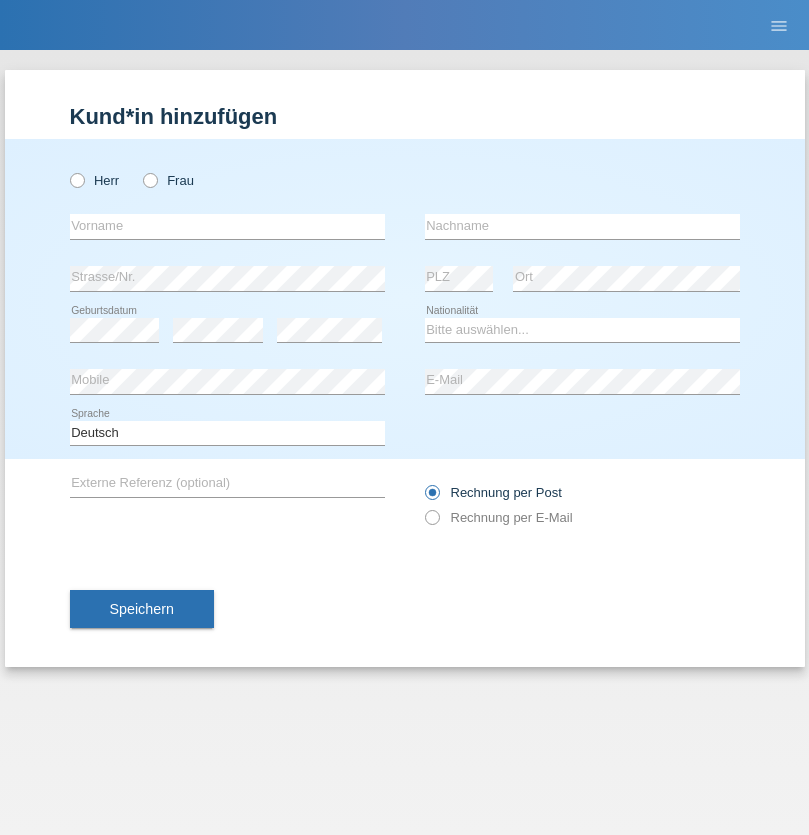 radio on "true" 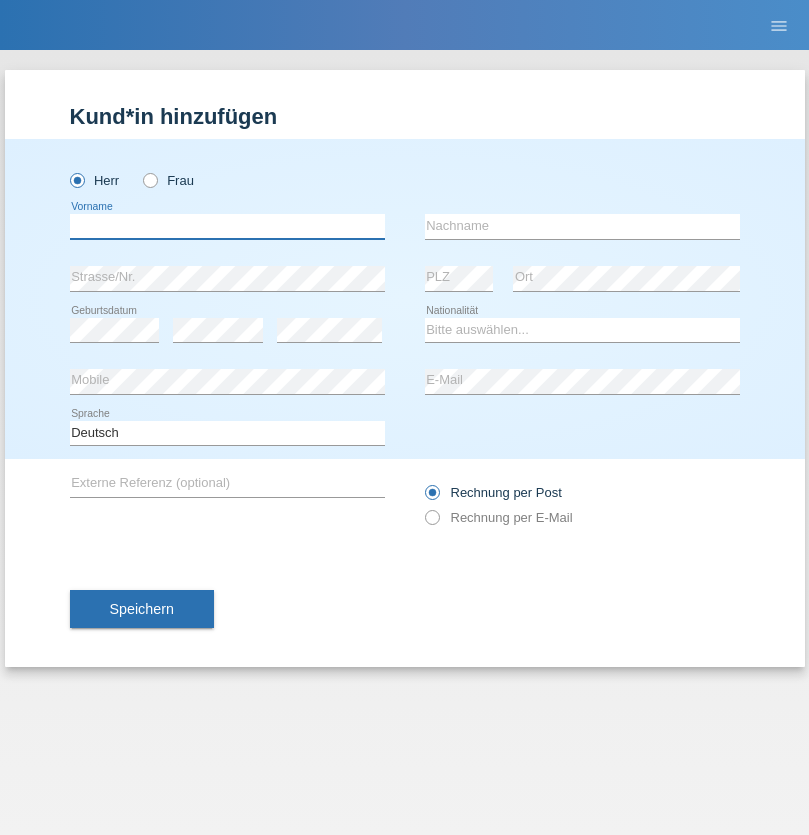 click at bounding box center [227, 226] 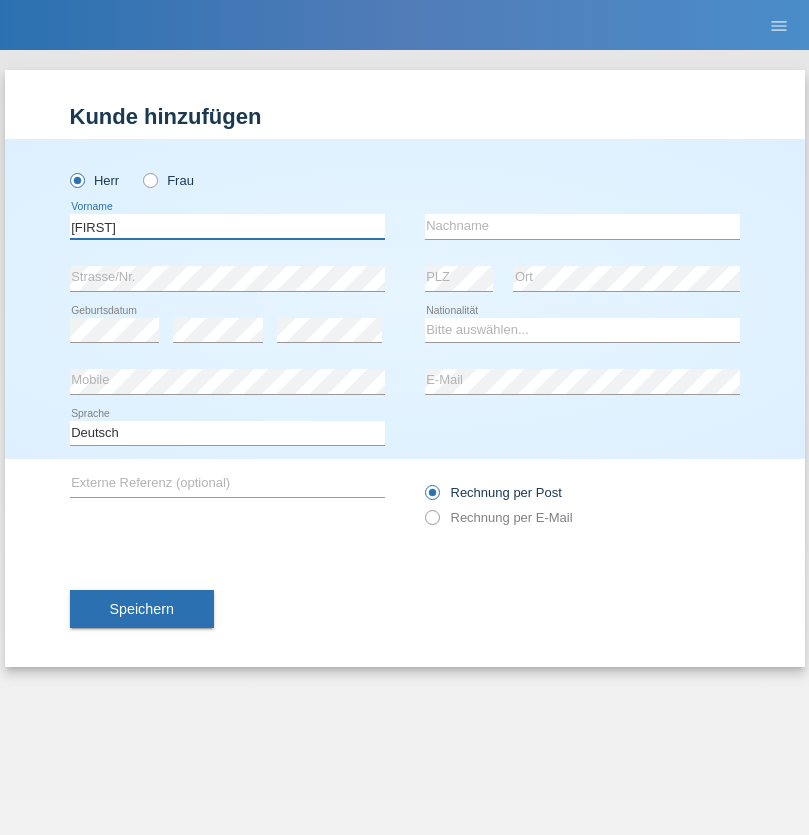 type on "[FIRST]" 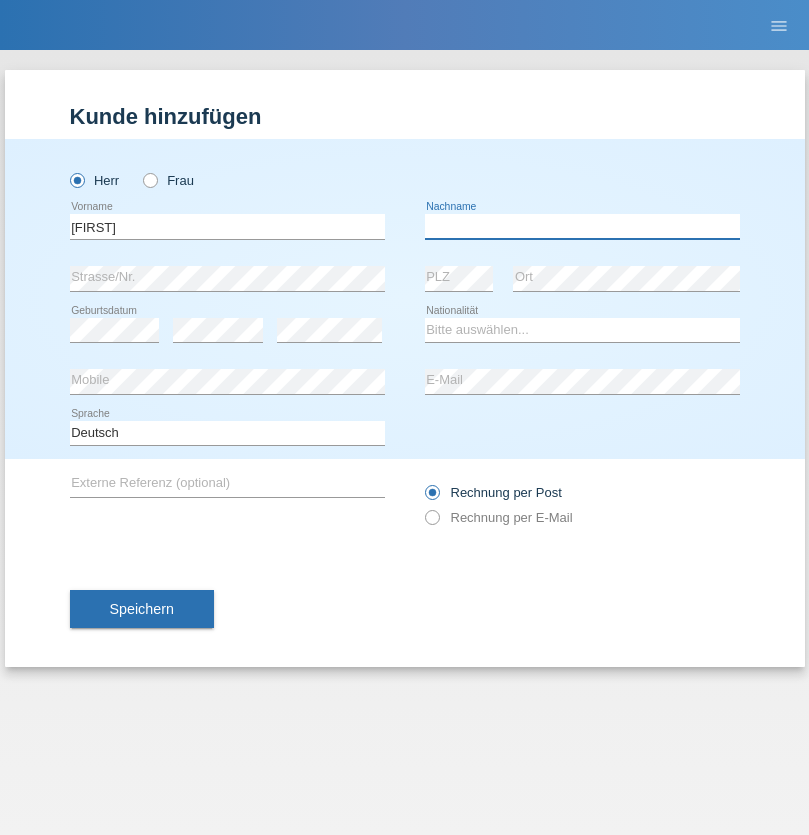 click at bounding box center [582, 226] 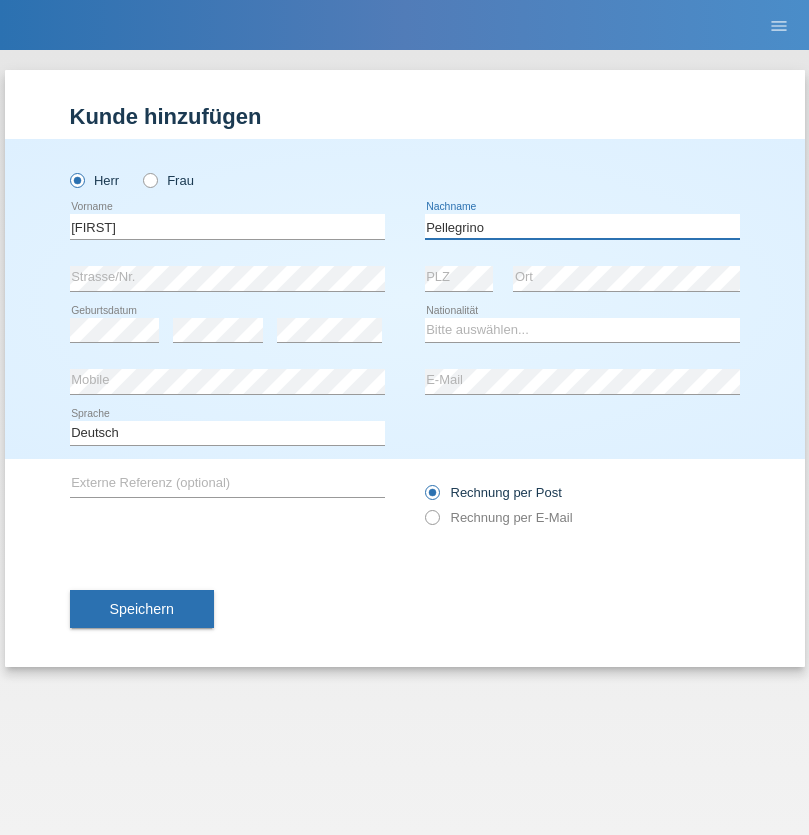 type on "Pellegrino" 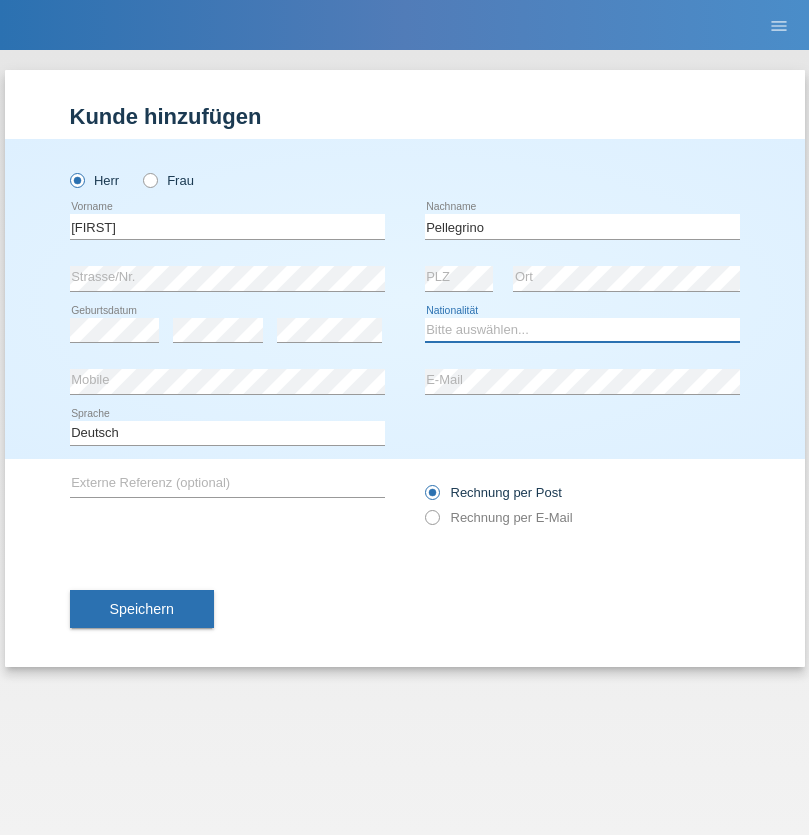 select on "IT" 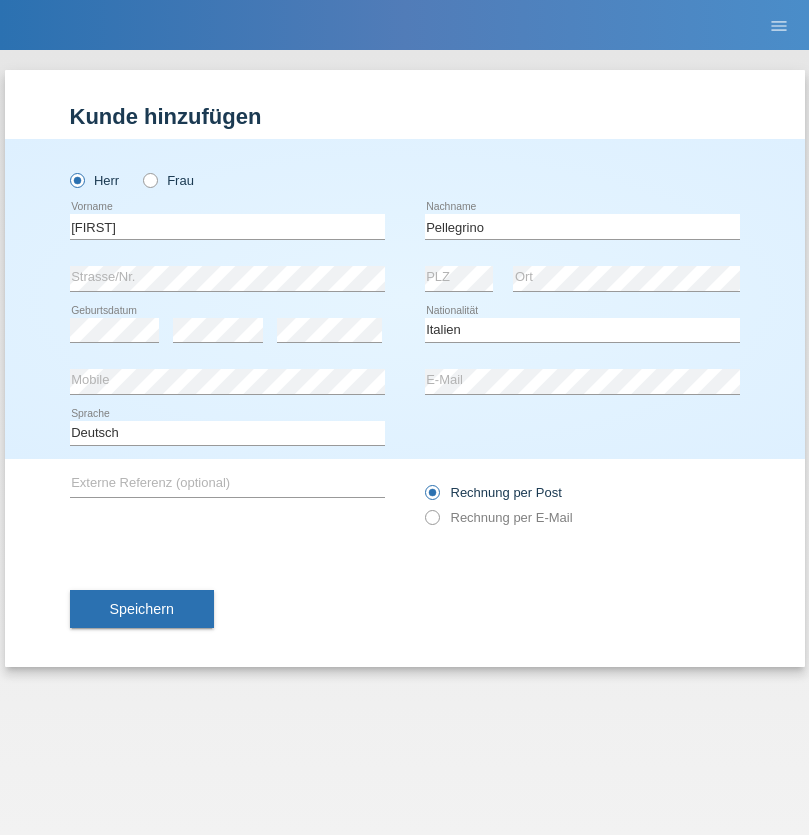 select on "C" 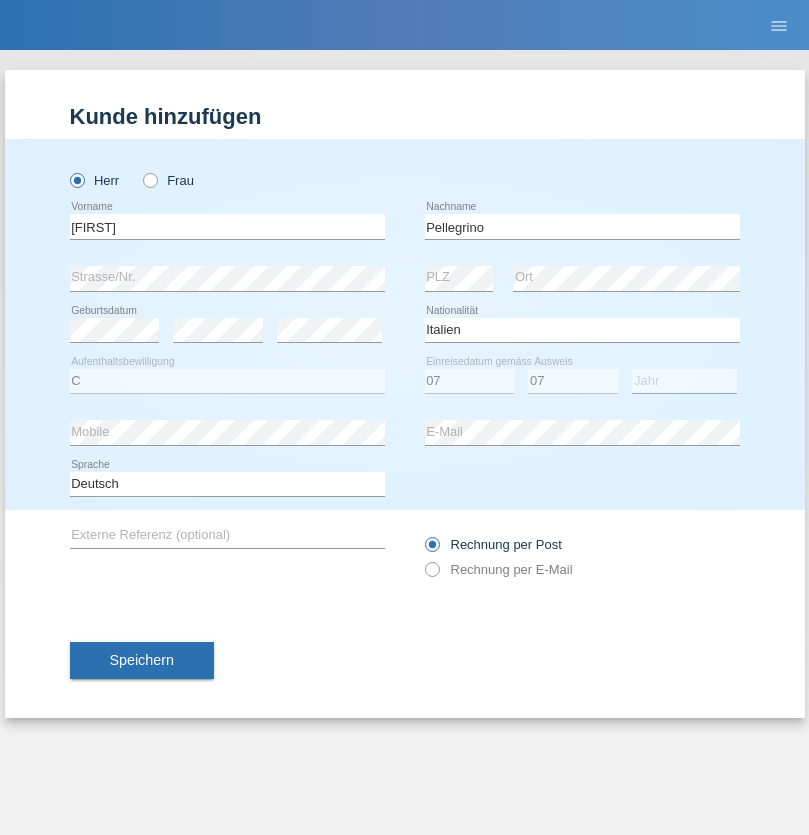 select on "2021" 